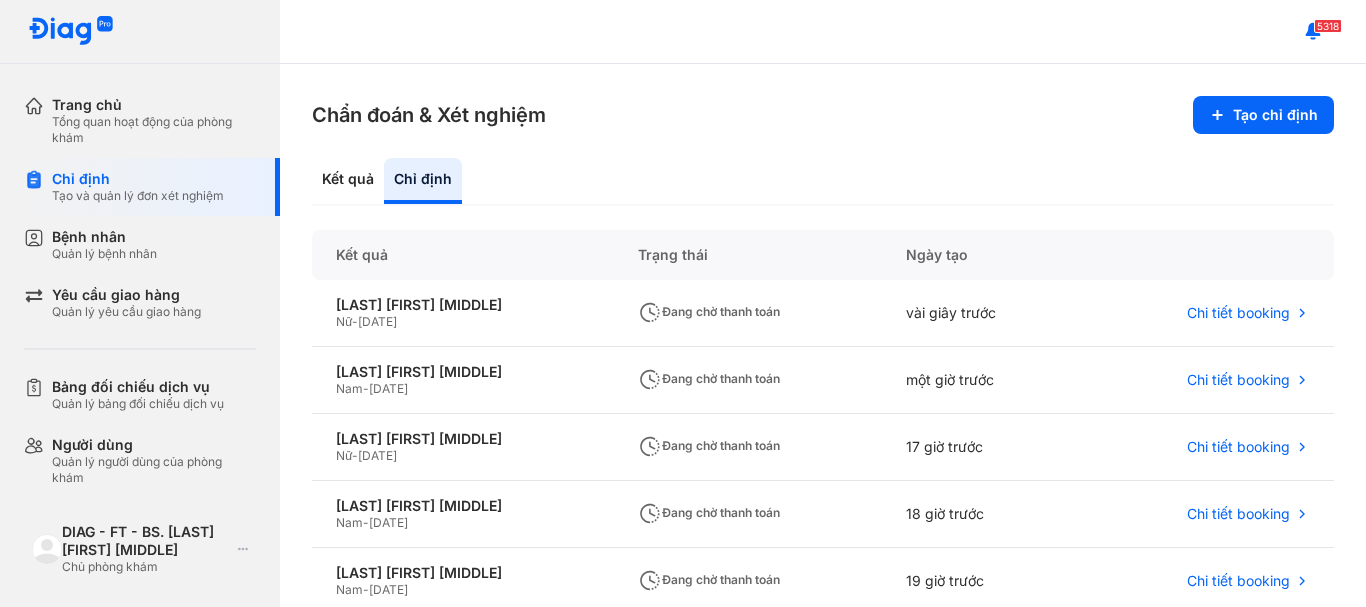 scroll, scrollTop: 0, scrollLeft: 0, axis: both 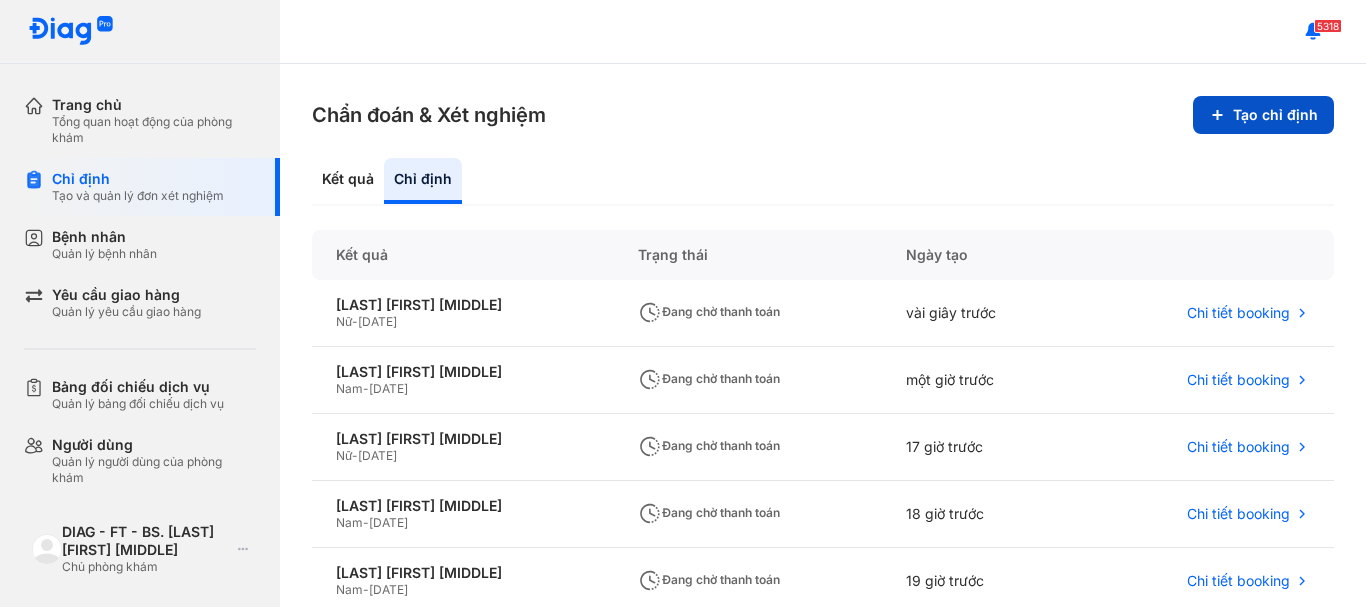 click on "Tạo chỉ định" at bounding box center (1263, 115) 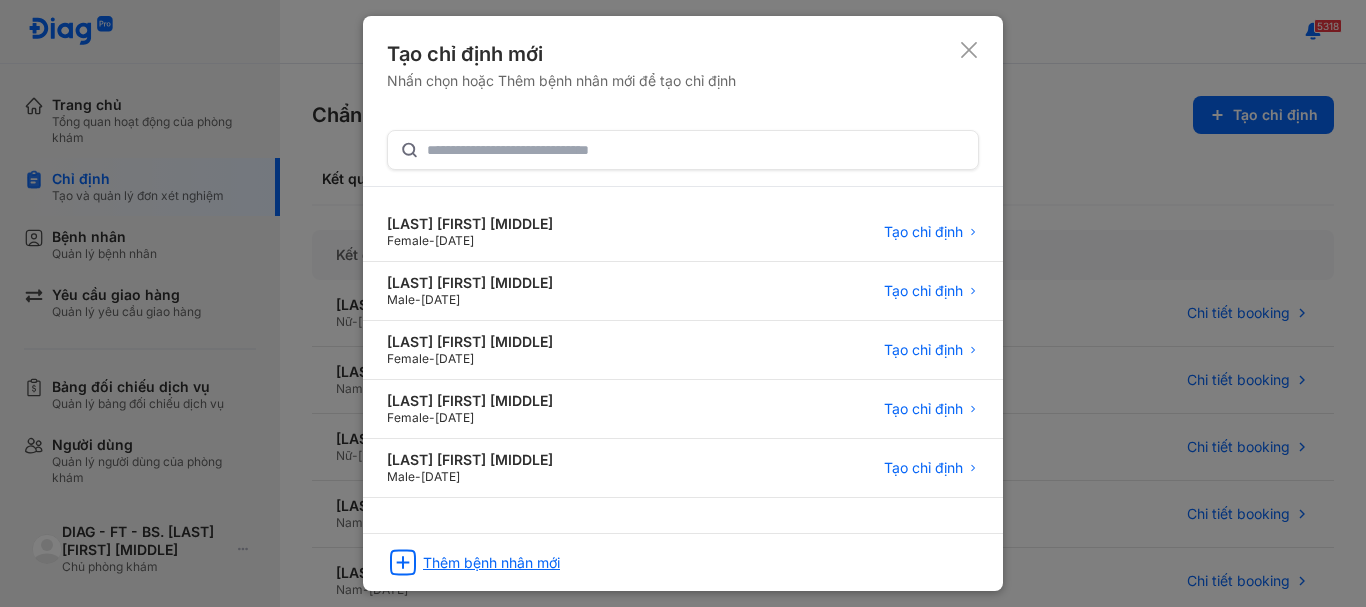 click on "Thêm bệnh nhân mới" at bounding box center [491, 563] 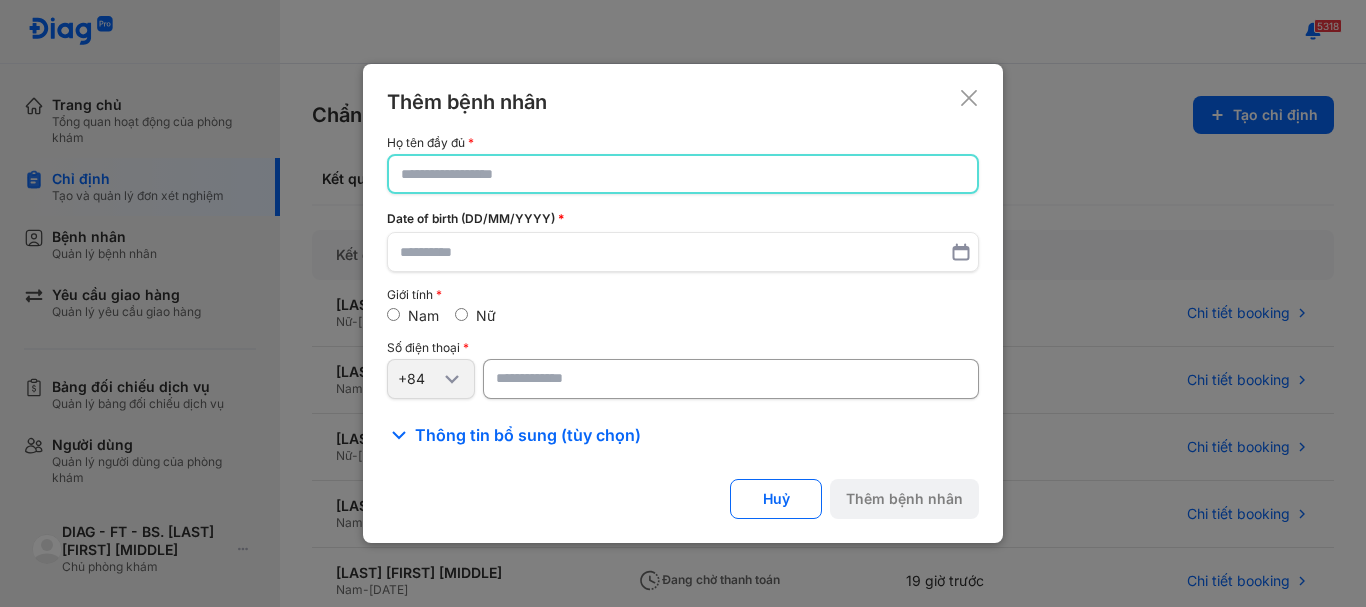 click 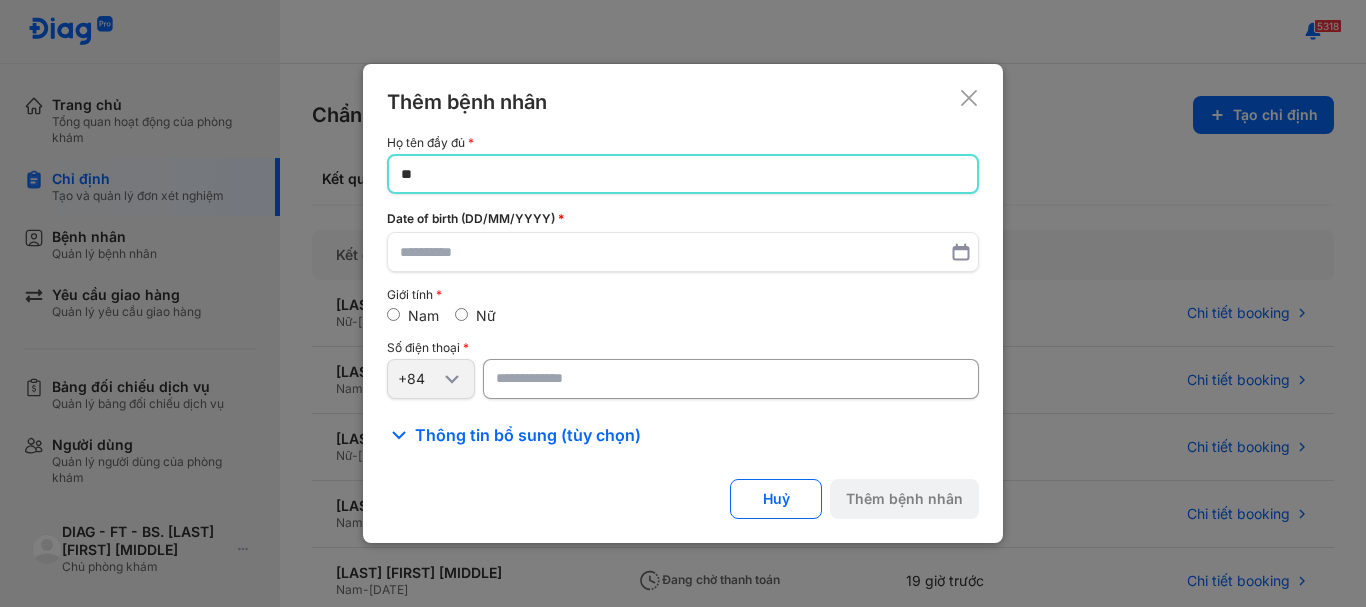 type on "*" 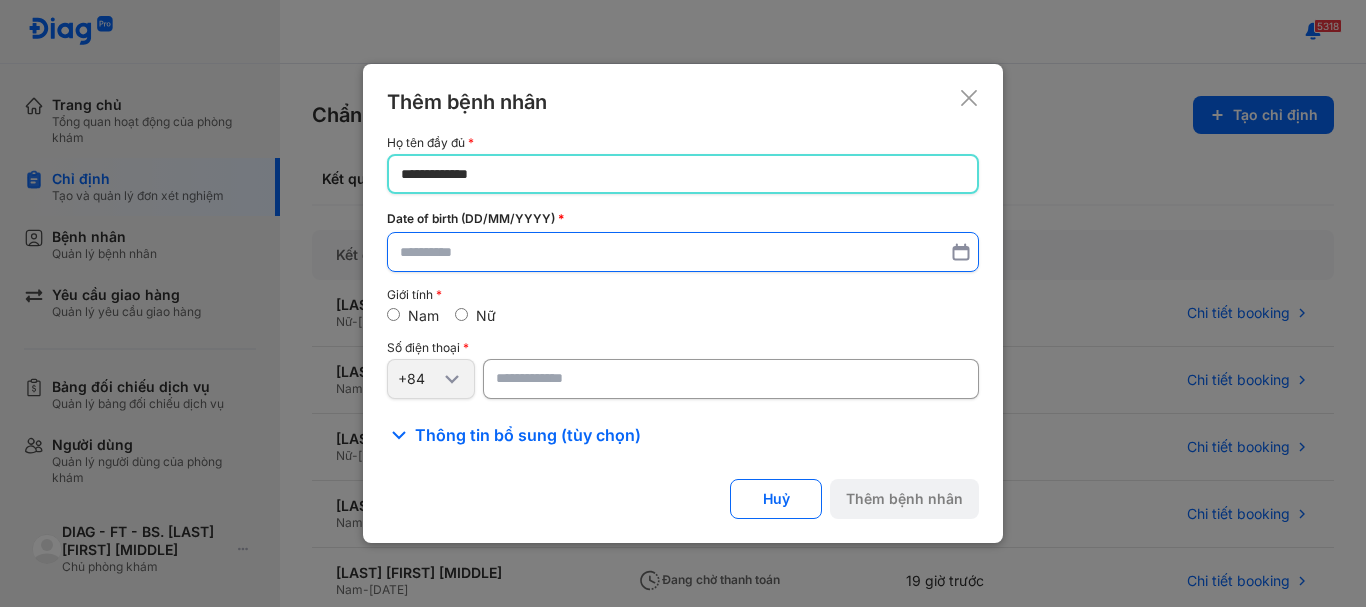 type on "**********" 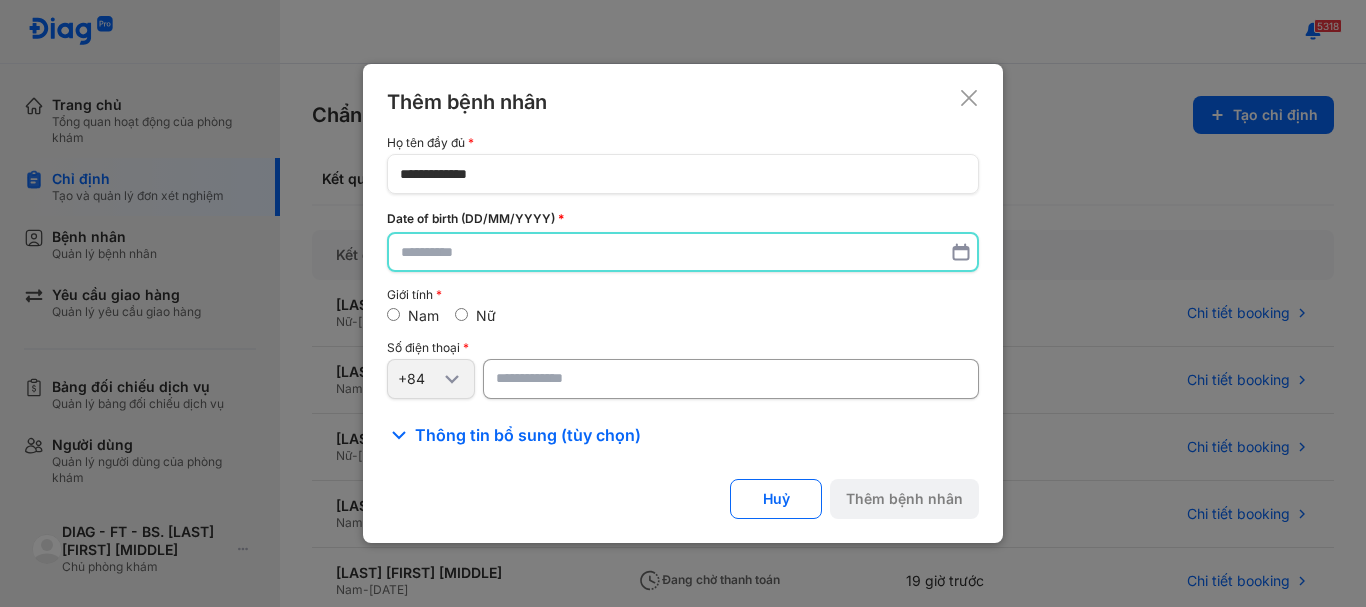 click at bounding box center [683, 252] 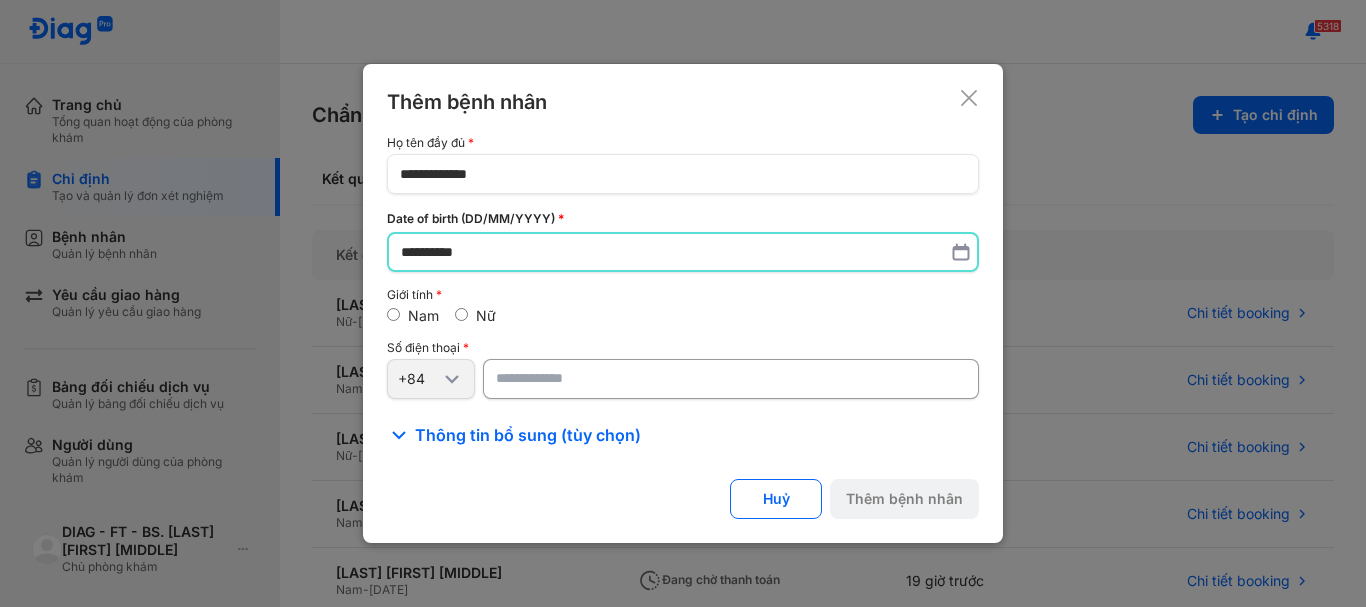 type on "**********" 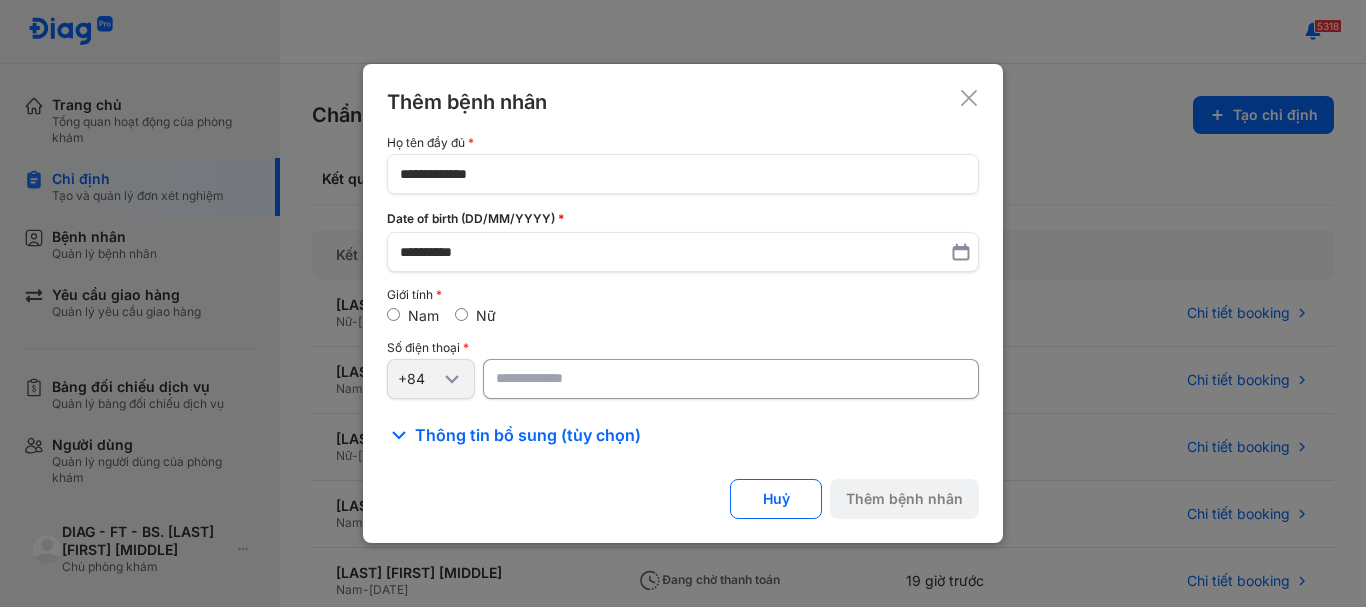 click at bounding box center [731, 379] 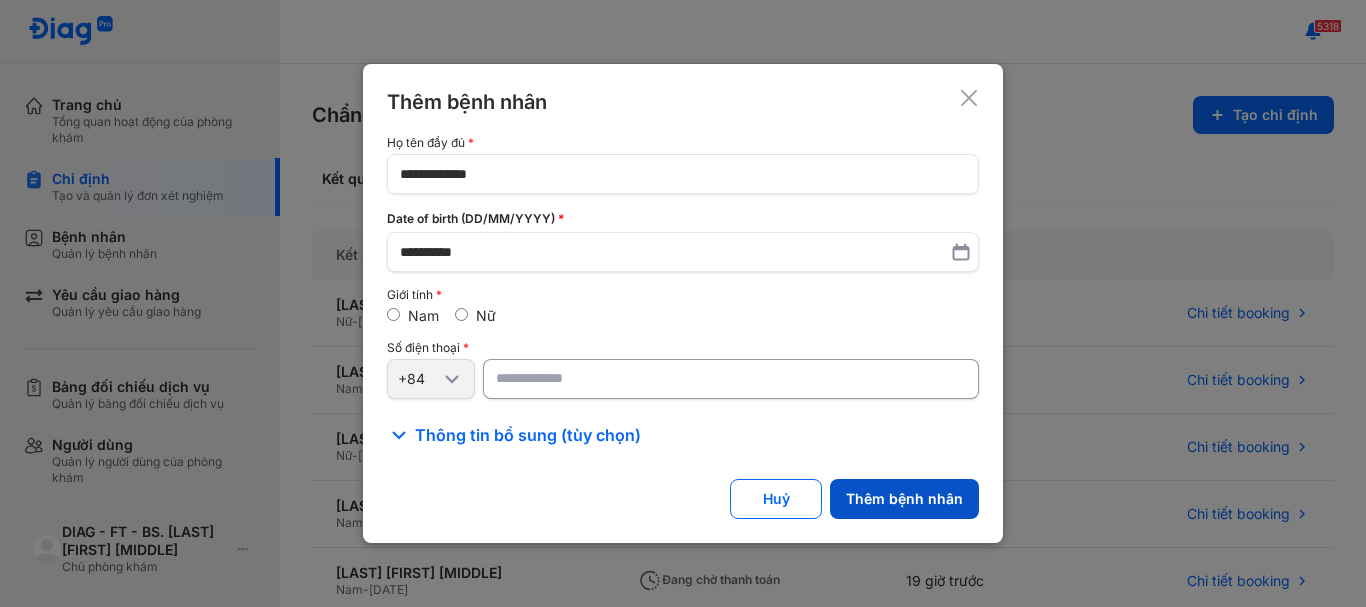 type on "**********" 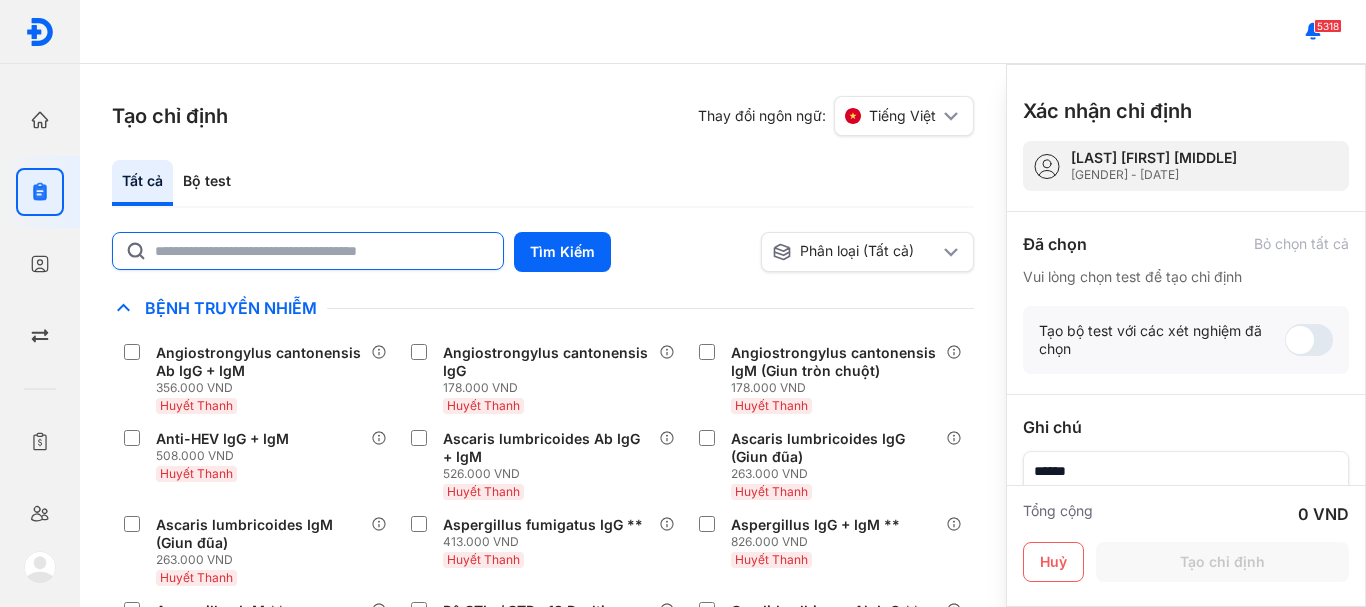 click 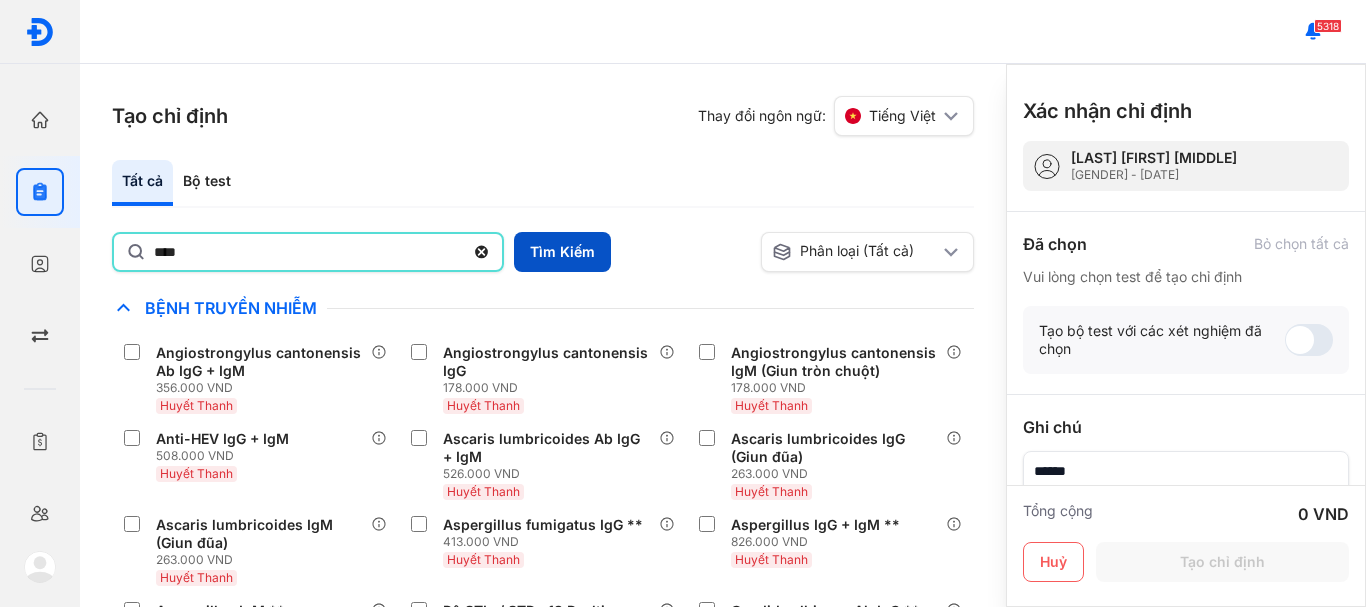 type on "****" 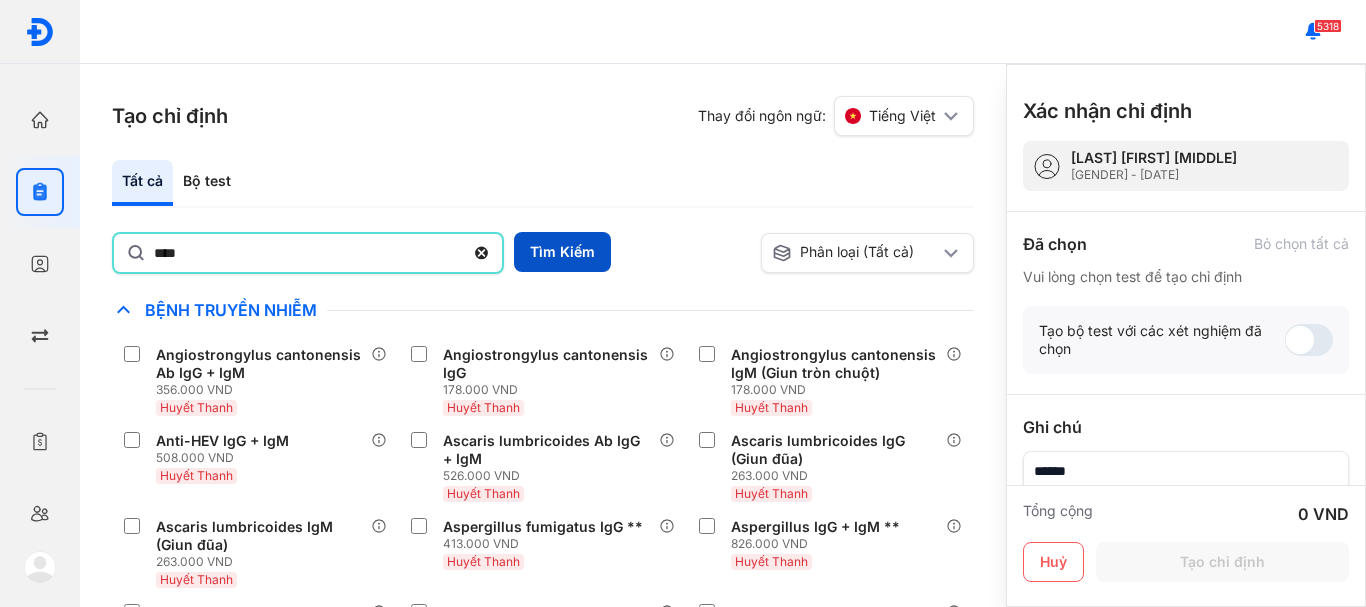 click on "Tìm Kiếm" at bounding box center [562, 252] 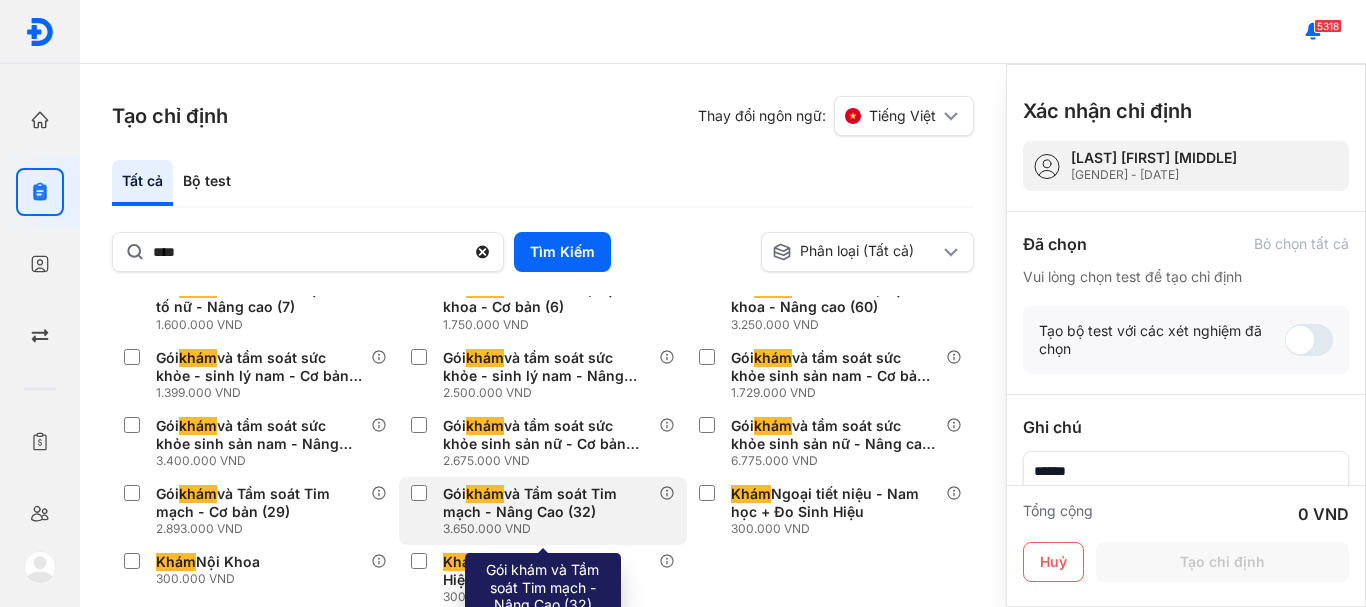 scroll, scrollTop: 430, scrollLeft: 0, axis: vertical 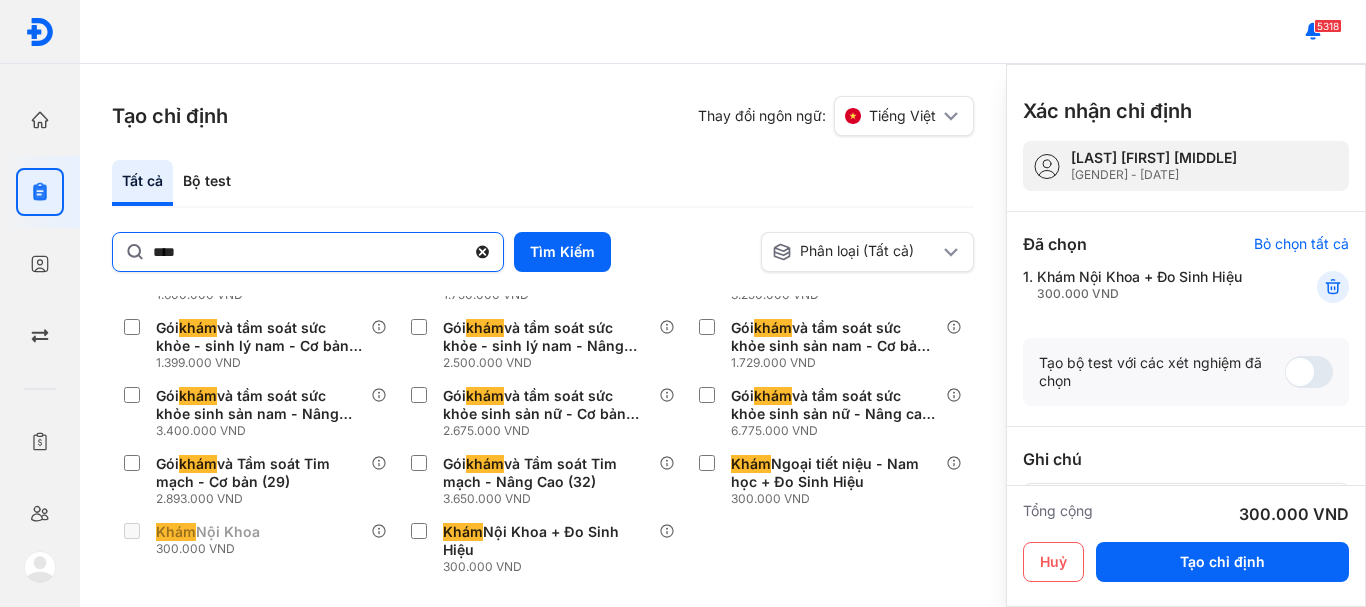 click 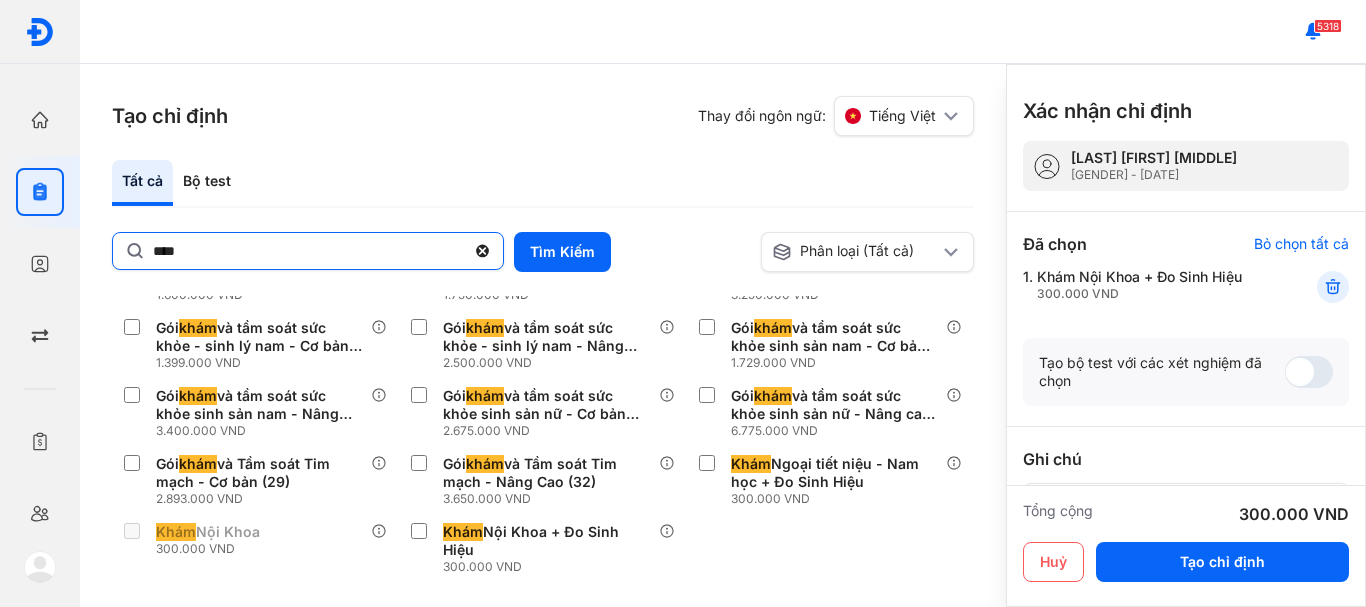 click on "****" 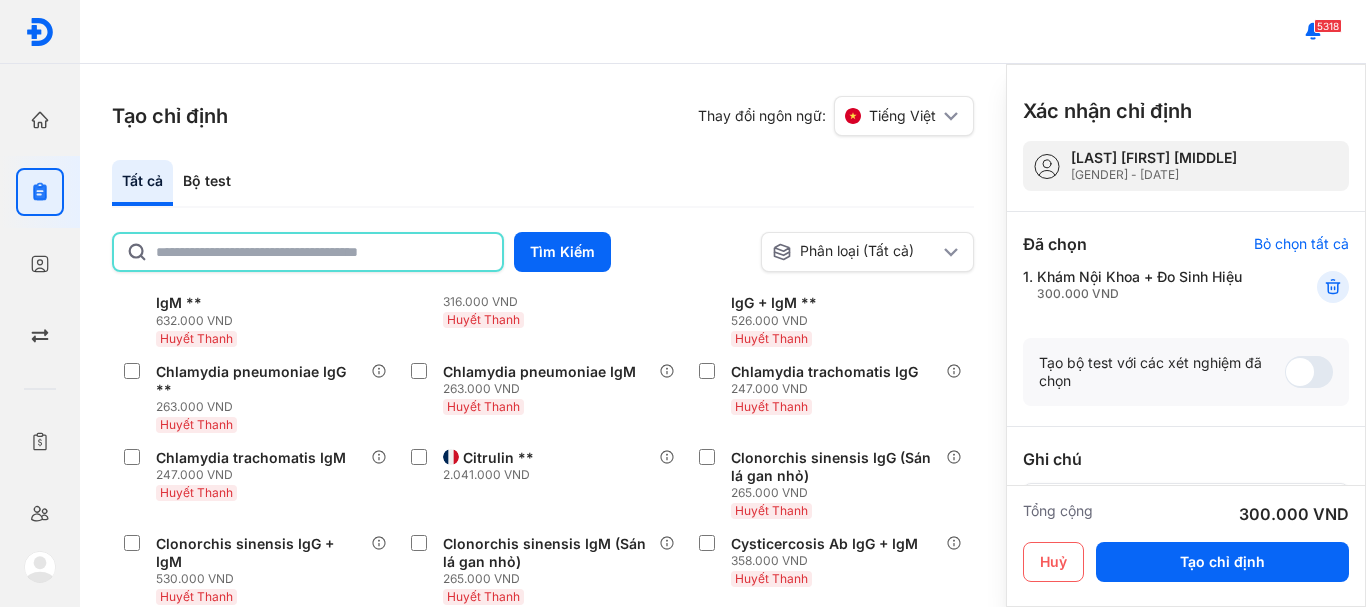 click 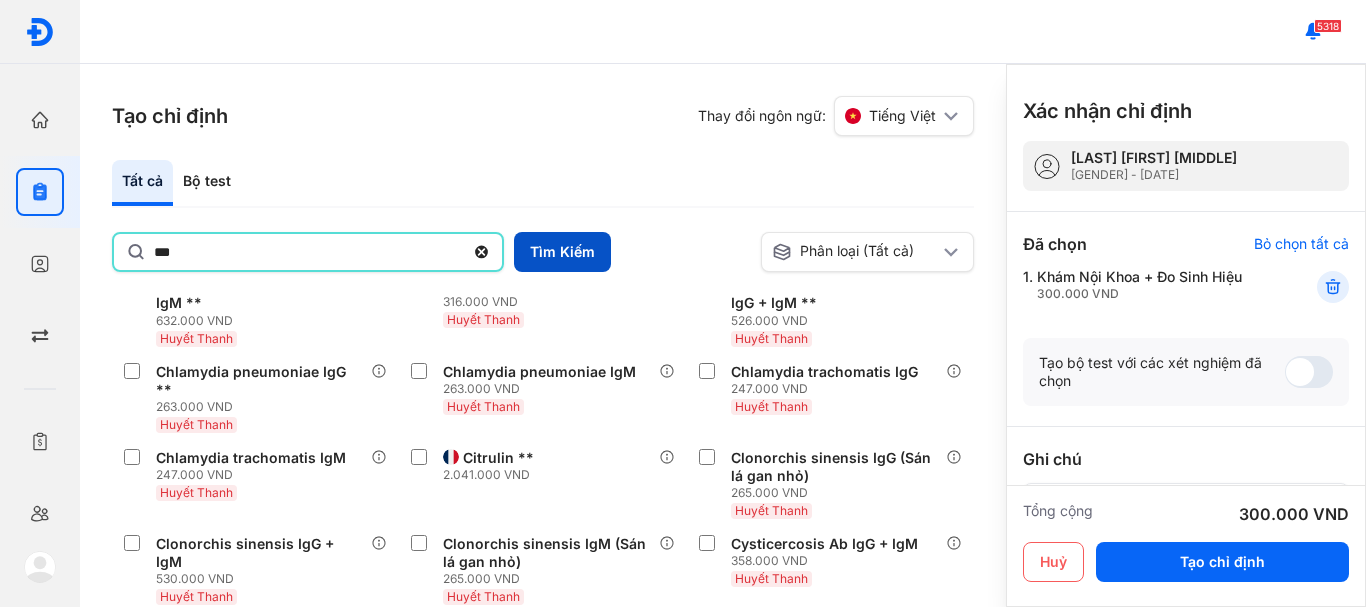 type on "***" 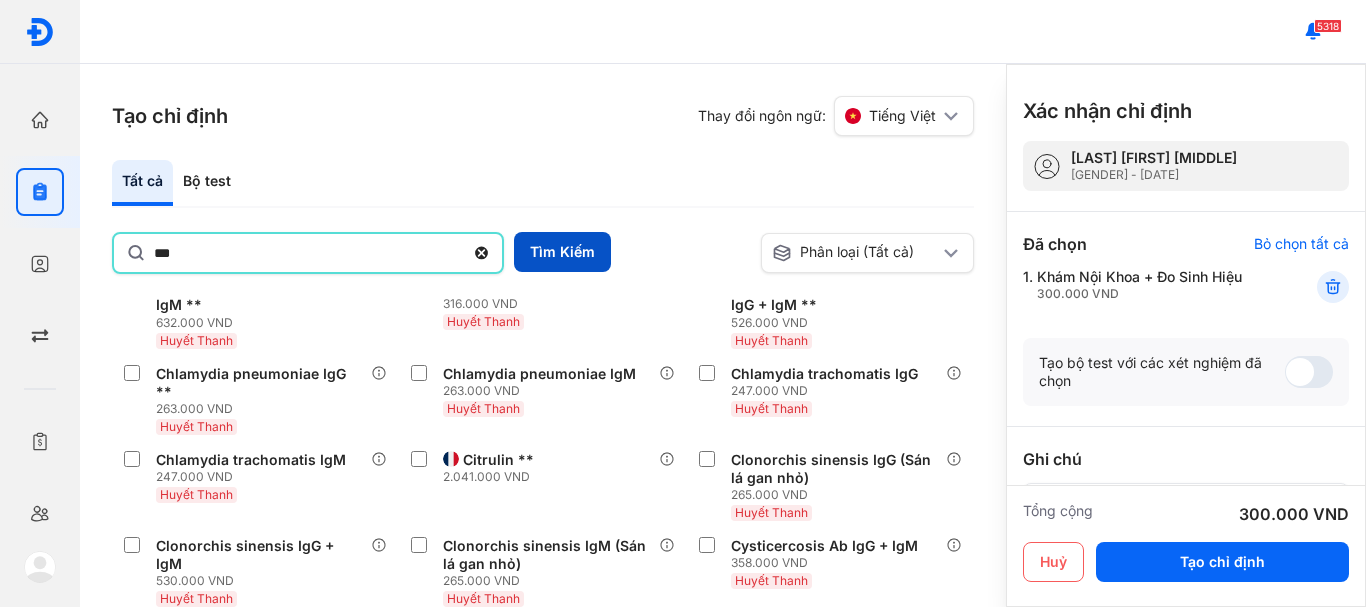 click on "Tìm Kiếm" at bounding box center [562, 252] 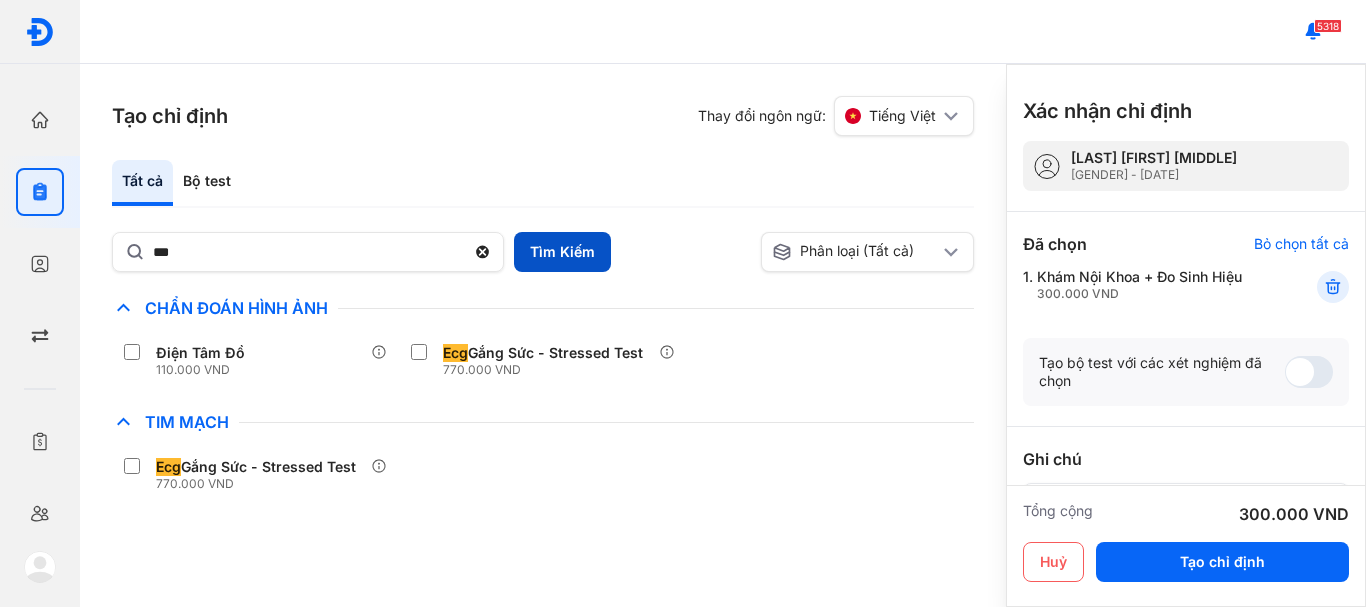 scroll, scrollTop: 0, scrollLeft: 0, axis: both 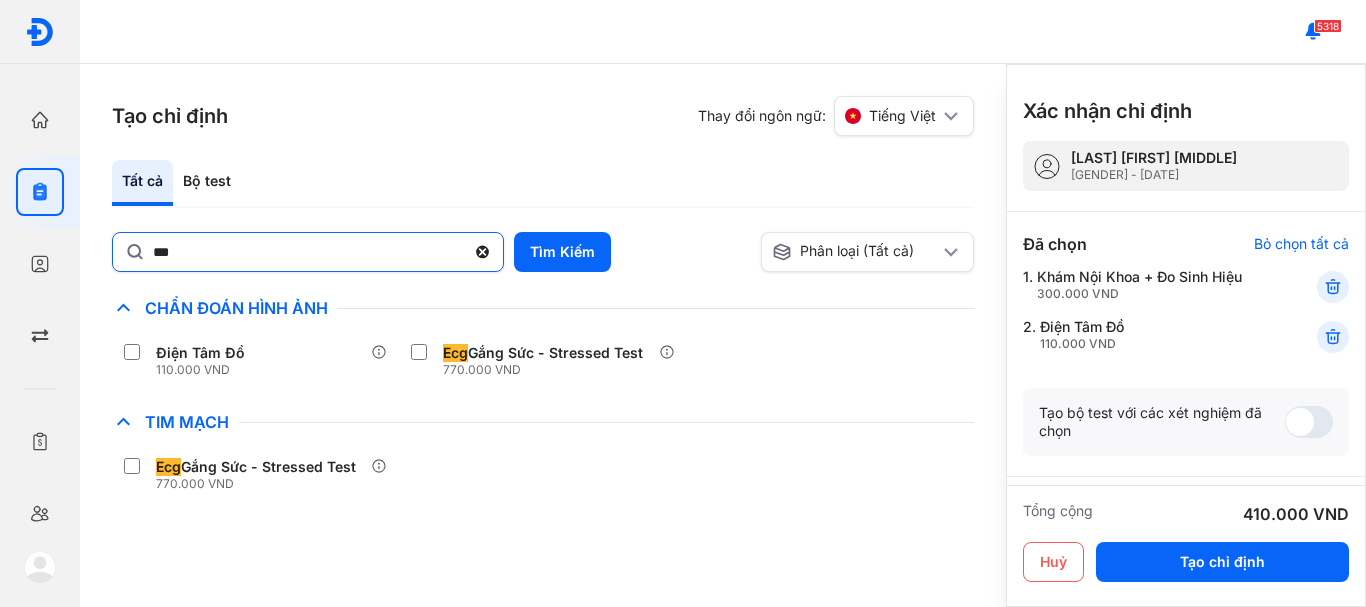 click 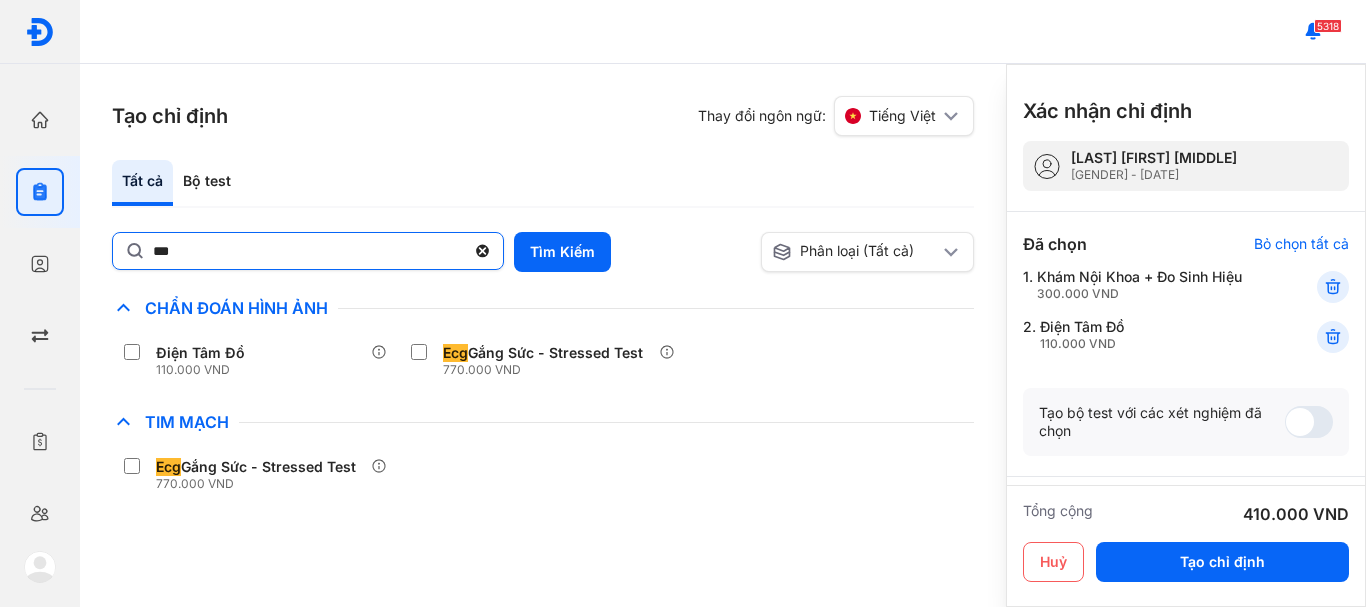 click on "***" 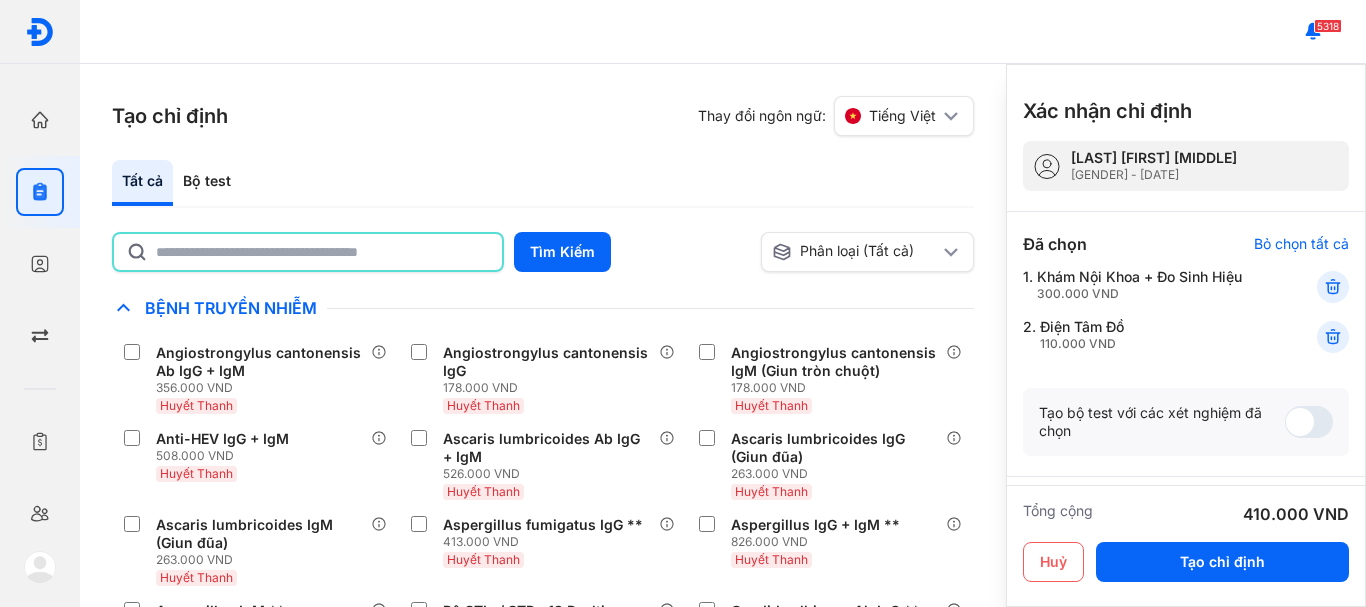 click 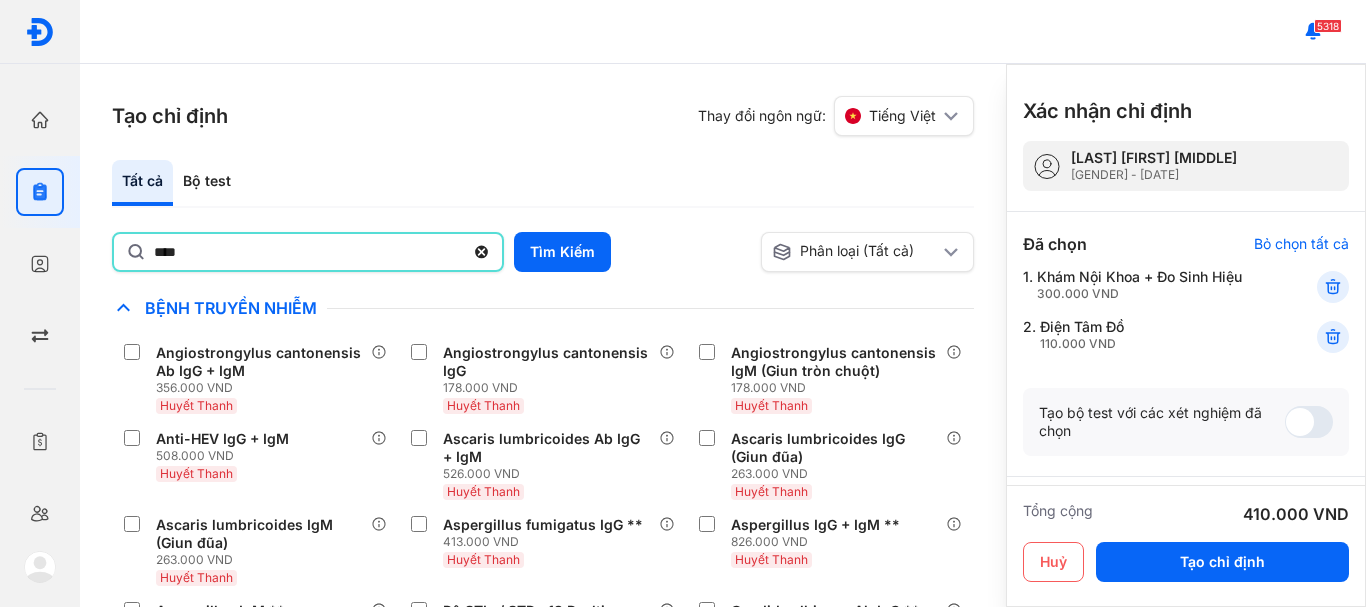 type on "*******" 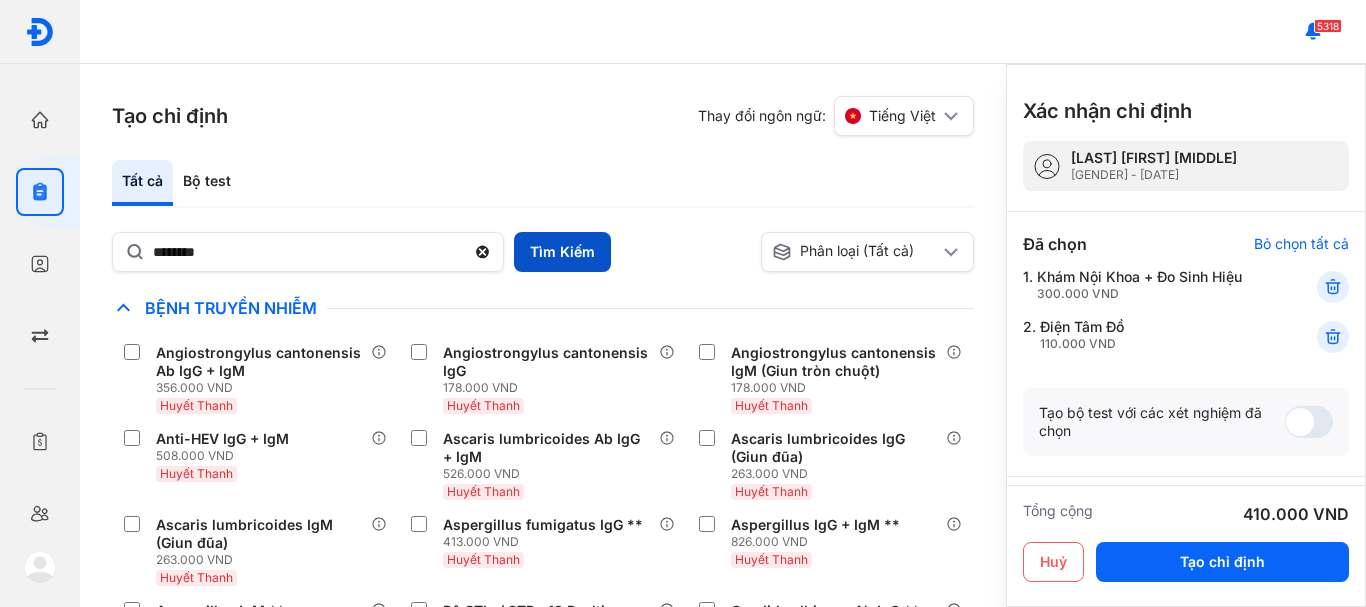 click on "Tìm Kiếm" at bounding box center [562, 252] 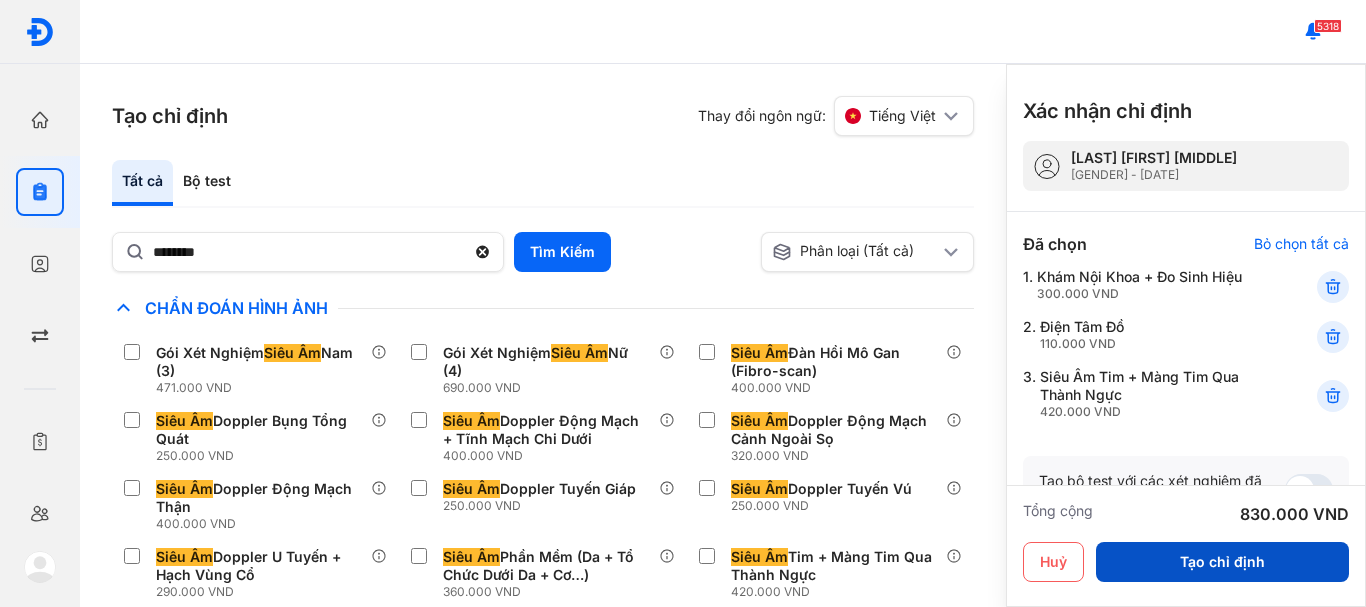 click on "Tạo chỉ định" at bounding box center (1222, 562) 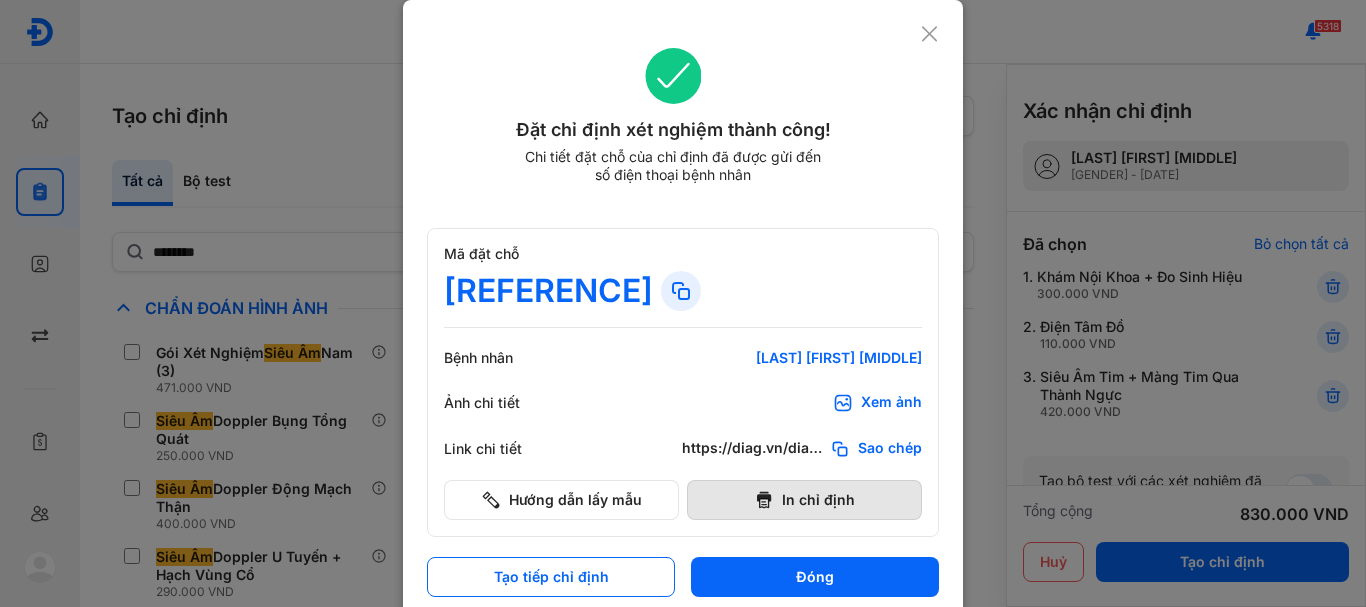 click on "In chỉ định" at bounding box center (804, 500) 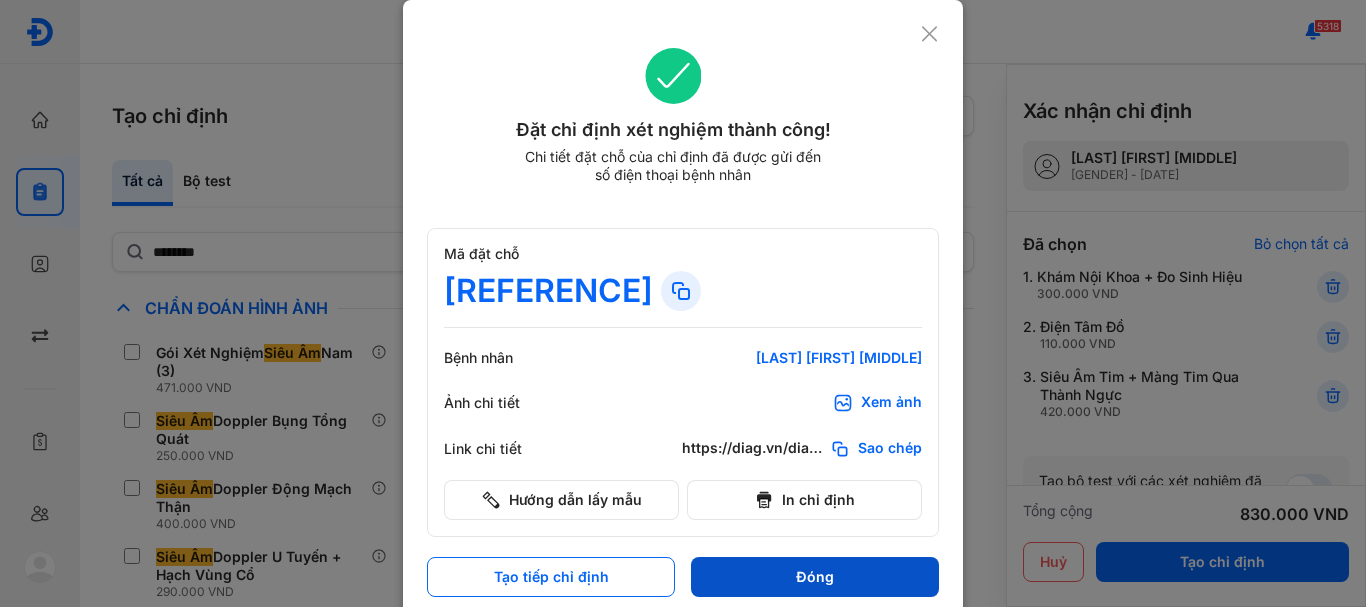 click on "Đóng" at bounding box center (815, 577) 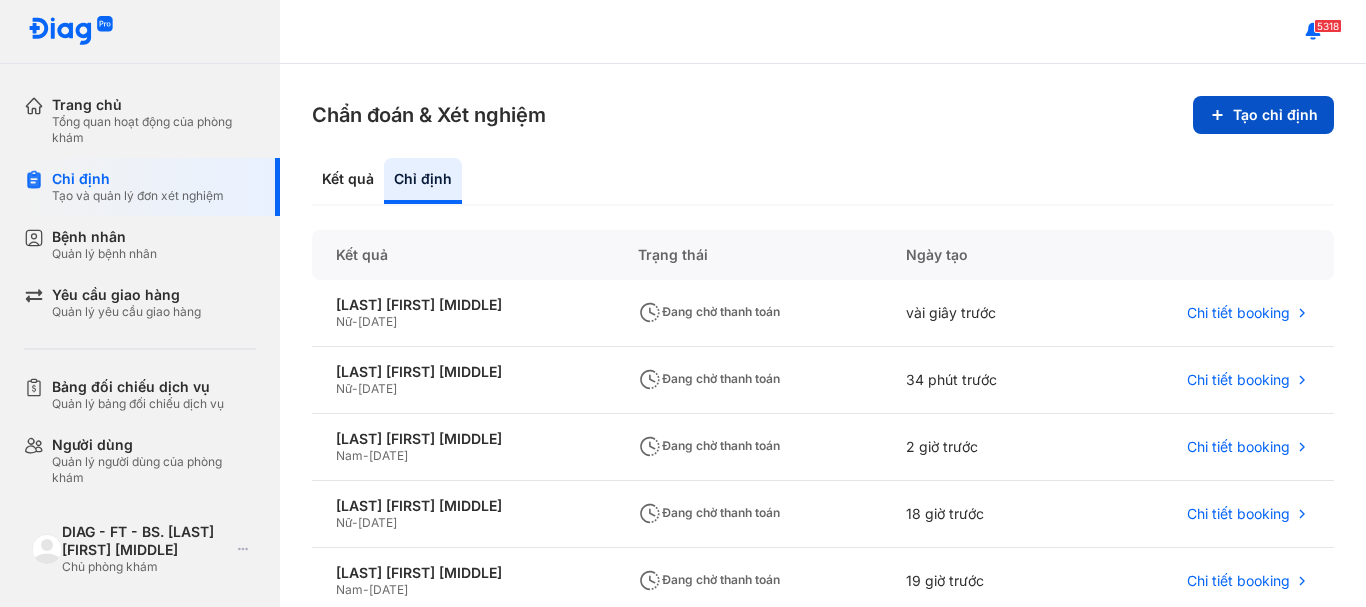 click on "Tạo chỉ định" at bounding box center (1263, 115) 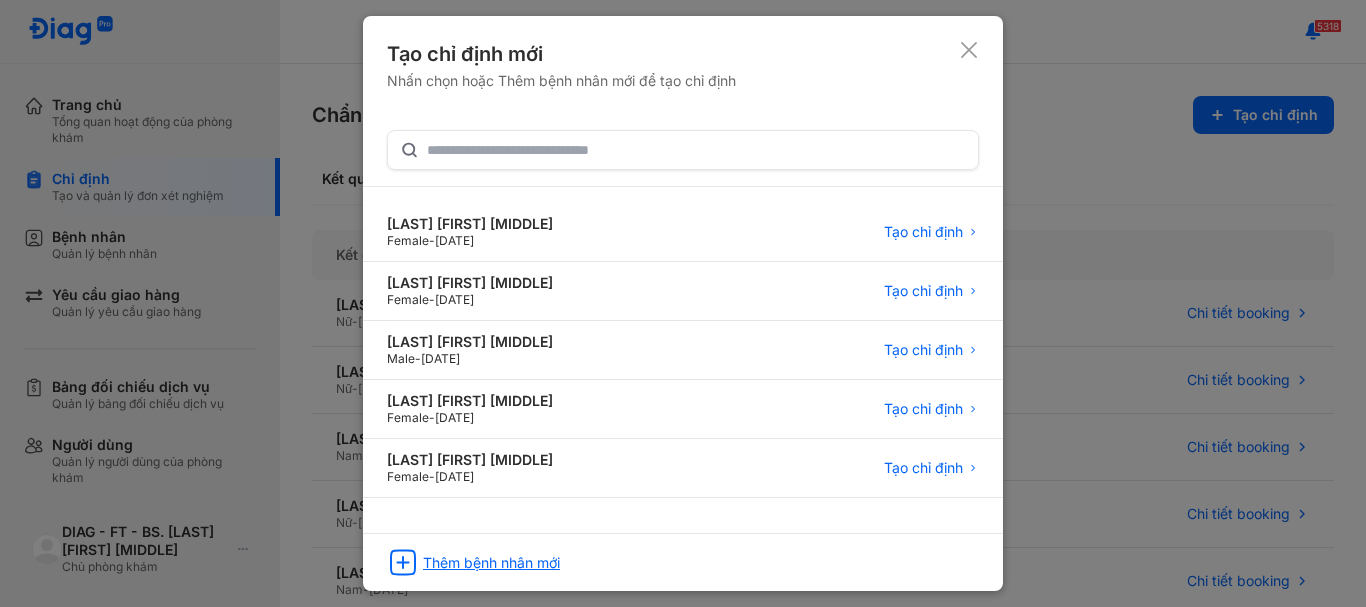 click on "Thêm bệnh nhân mới" at bounding box center [491, 563] 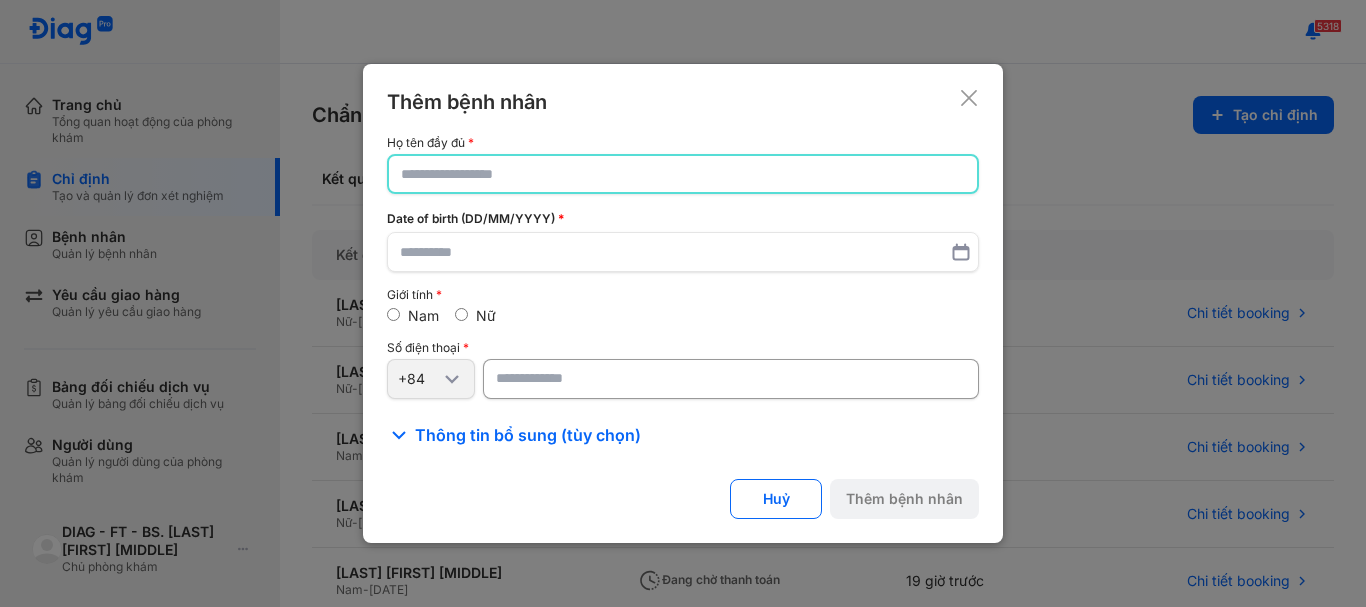 click 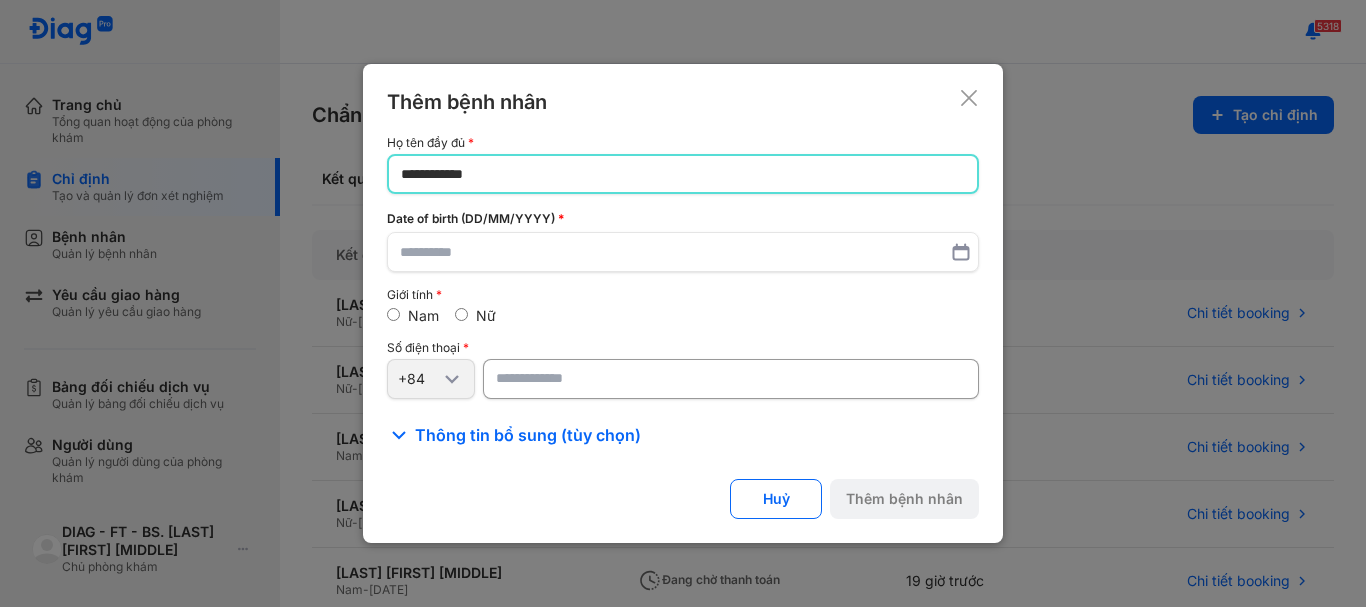 type on "**********" 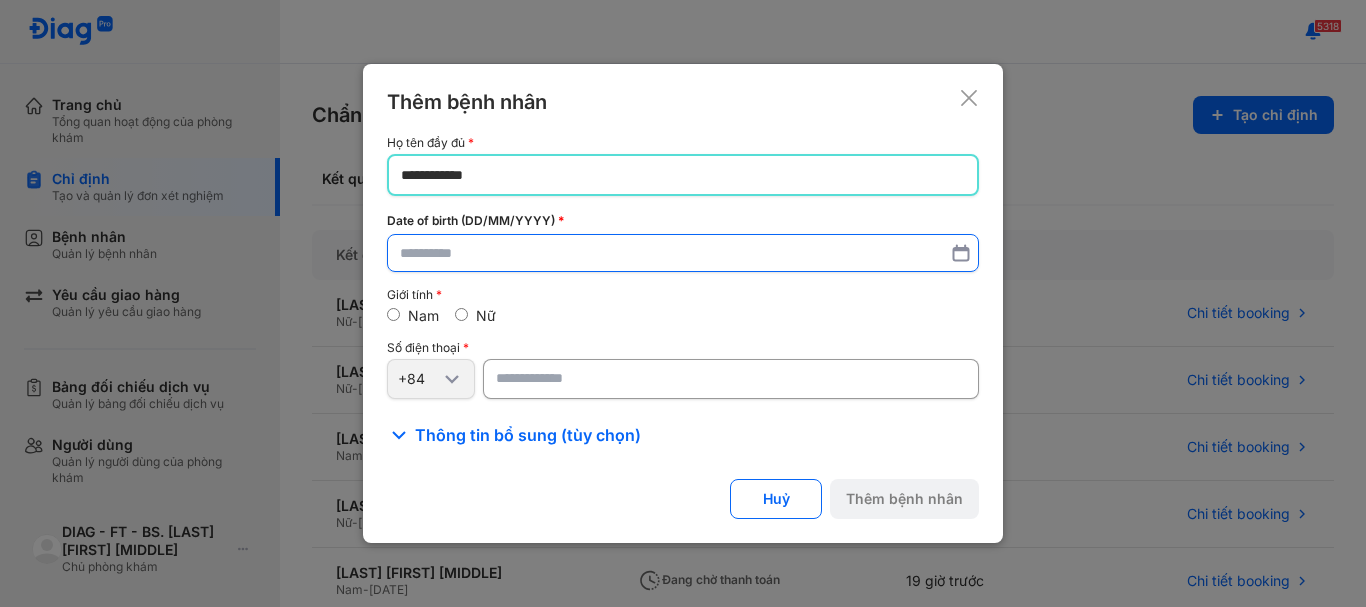click at bounding box center (683, 253) 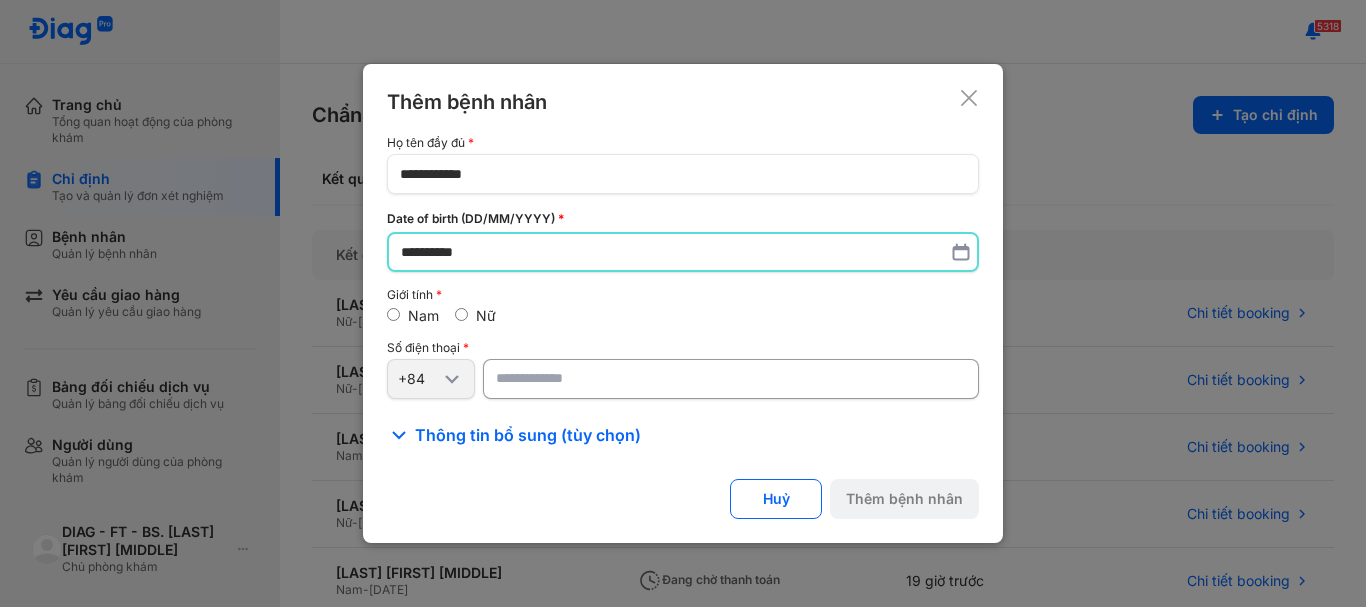 type on "**********" 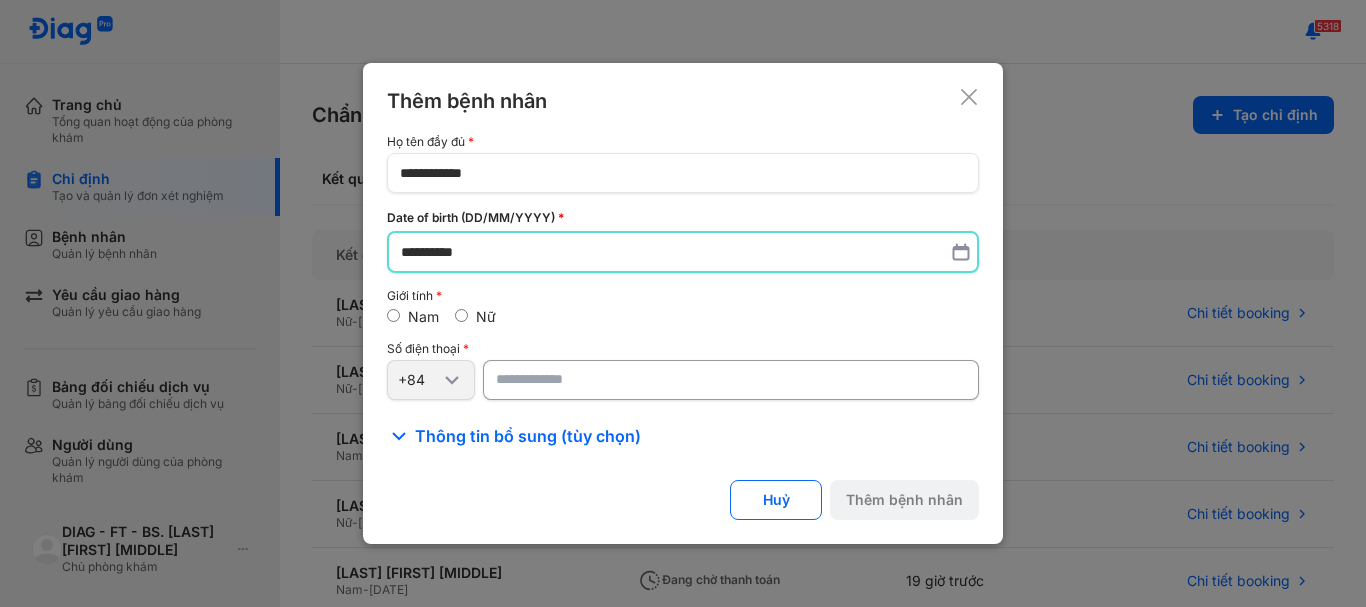 click at bounding box center [731, 380] 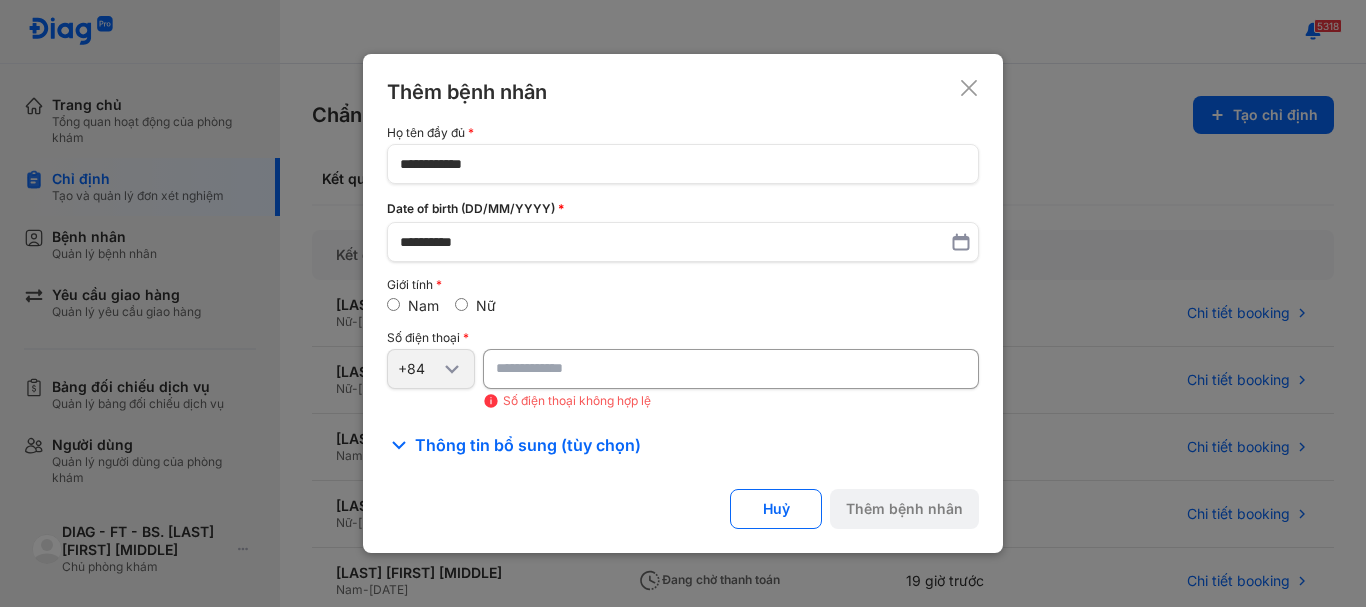 type on "**********" 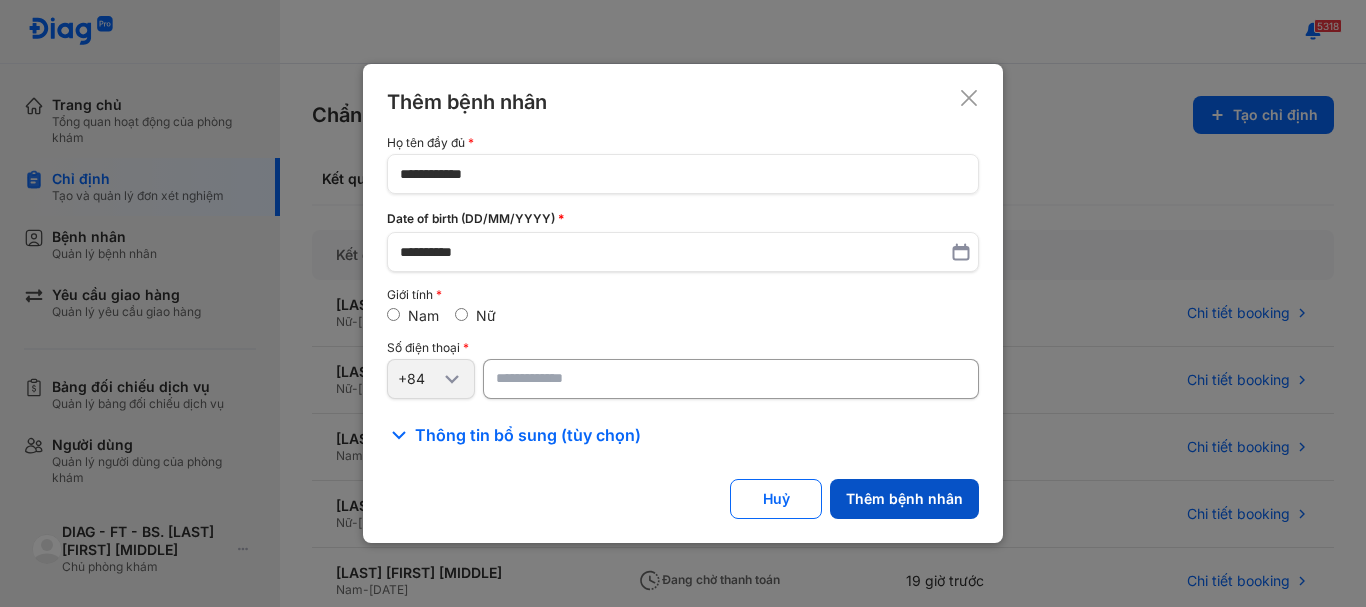 click on "Thêm bệnh nhân" at bounding box center [904, 499] 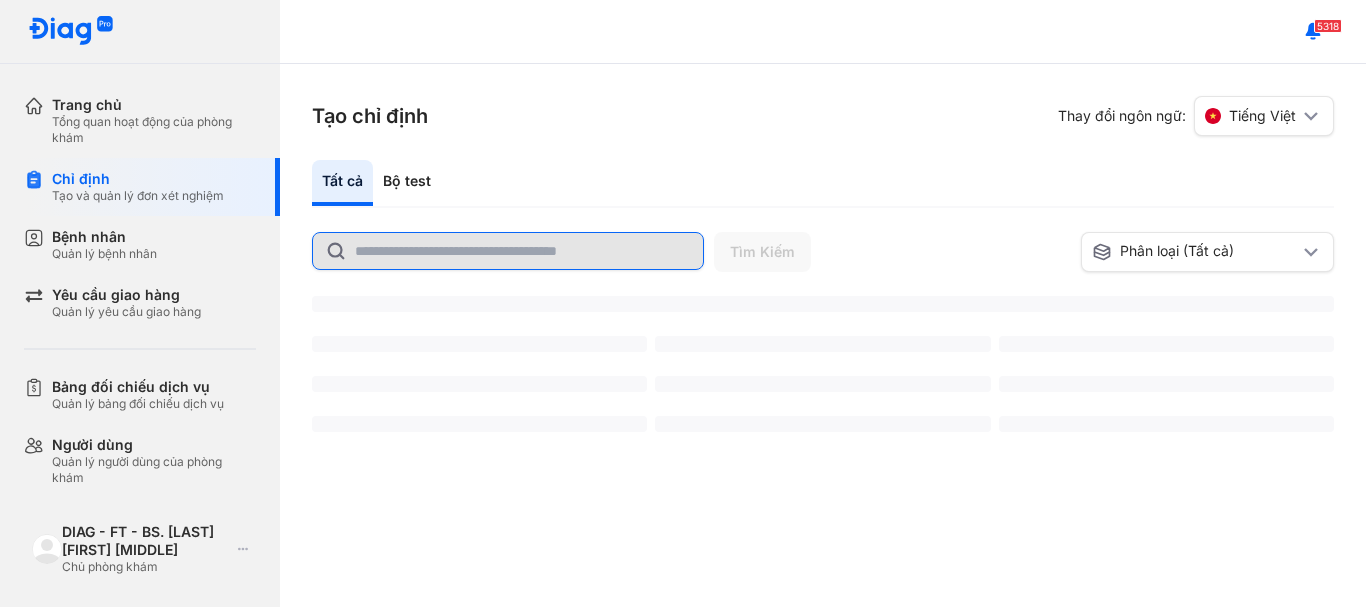 click 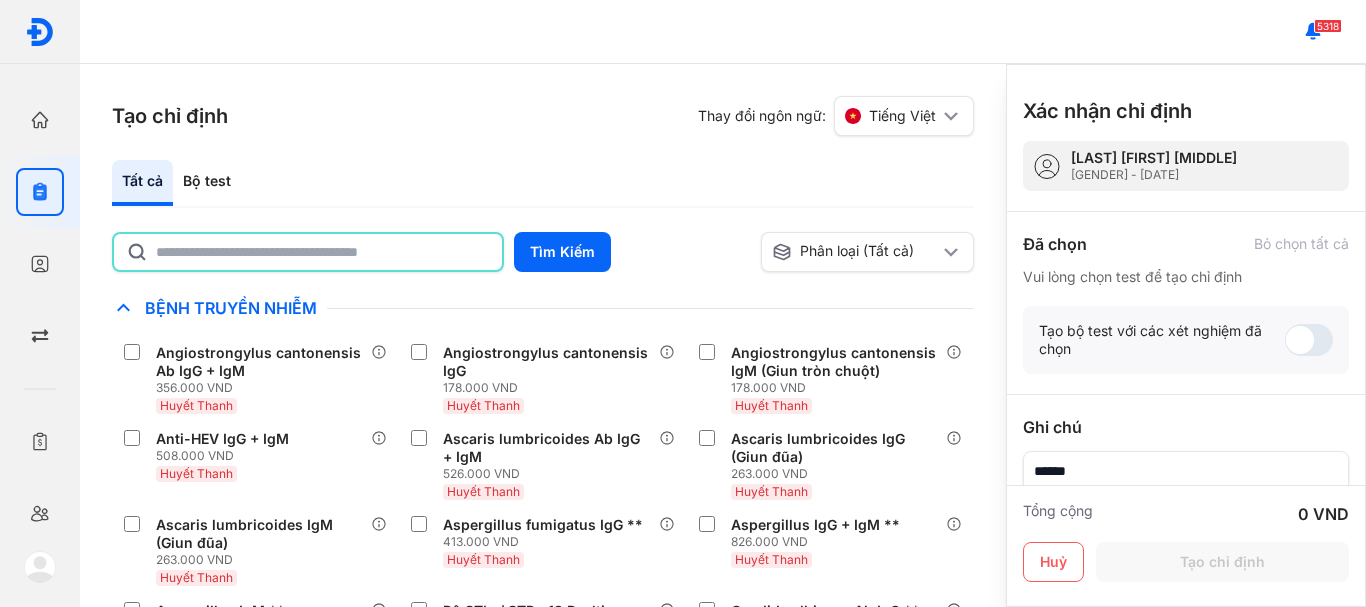 click 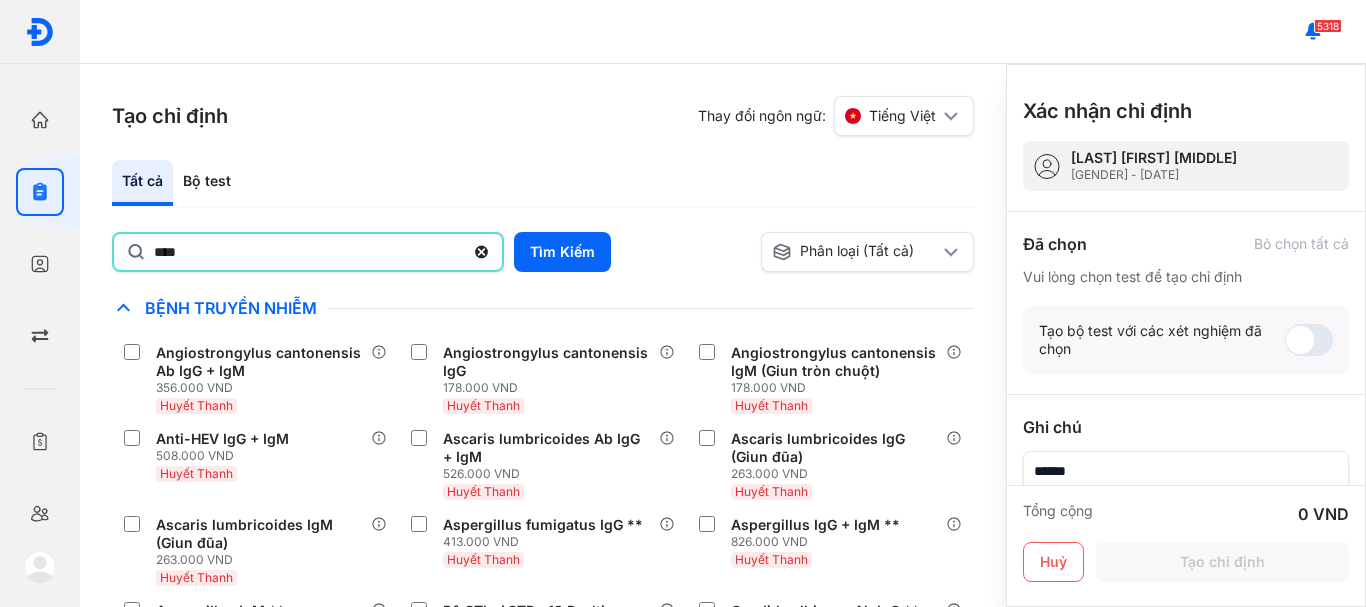 type on "****" 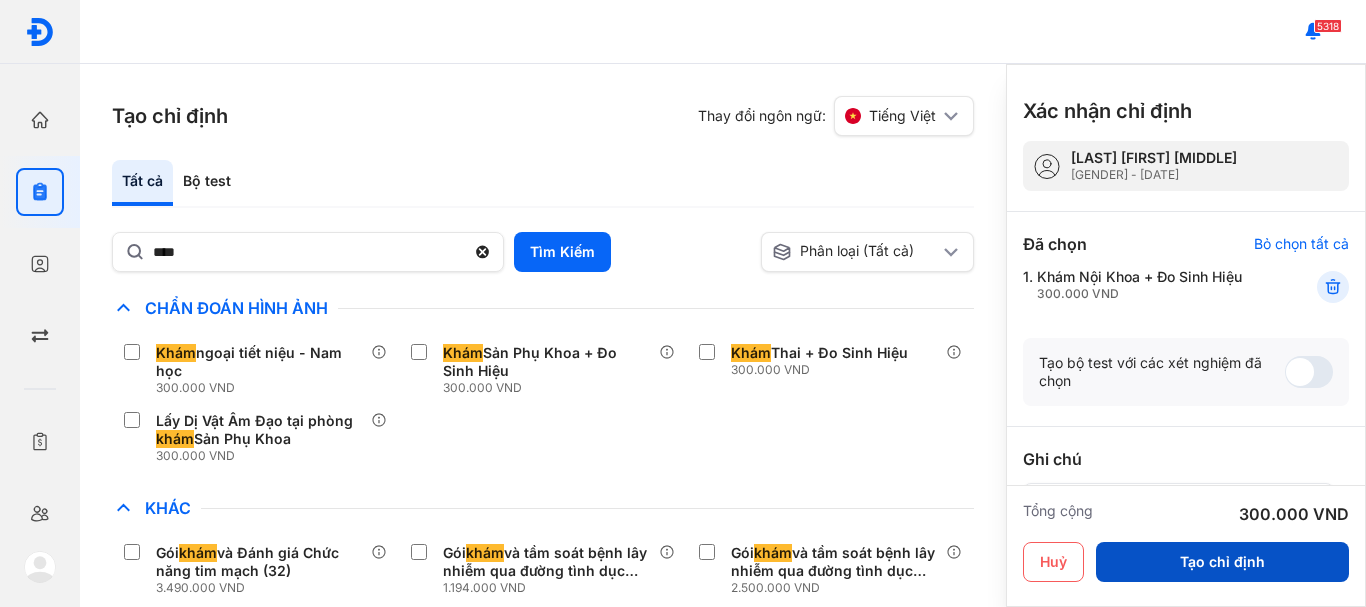 click on "Tạo chỉ định" at bounding box center (1222, 562) 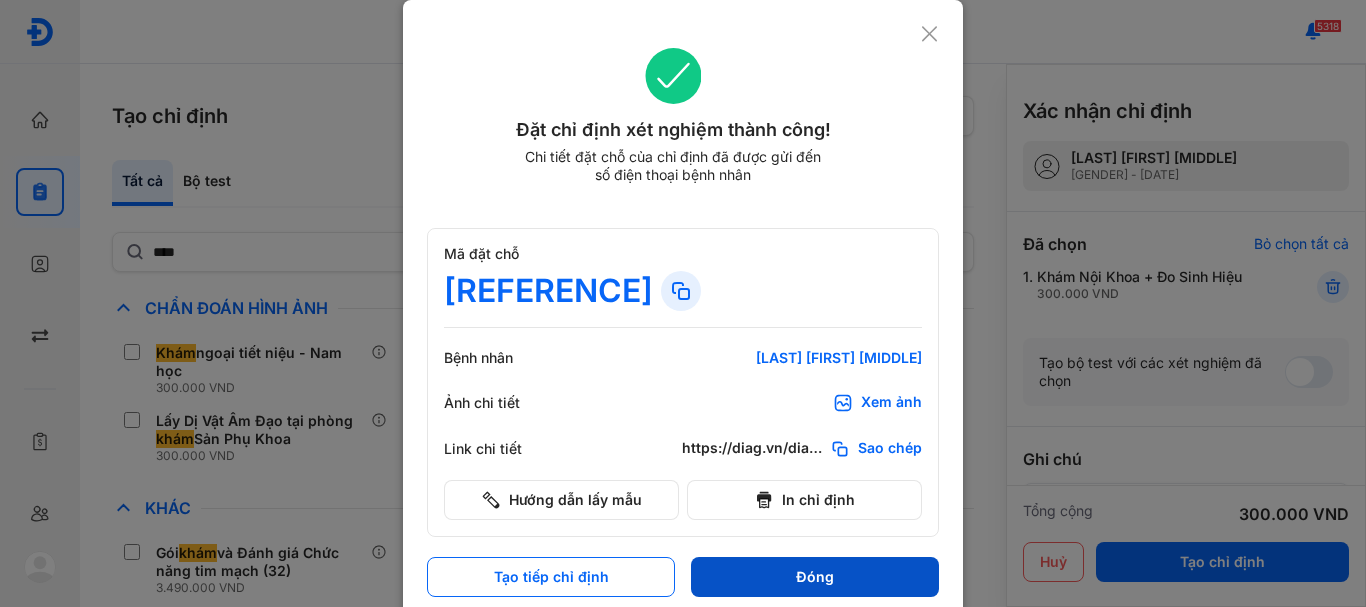 click on "Đóng" at bounding box center [815, 577] 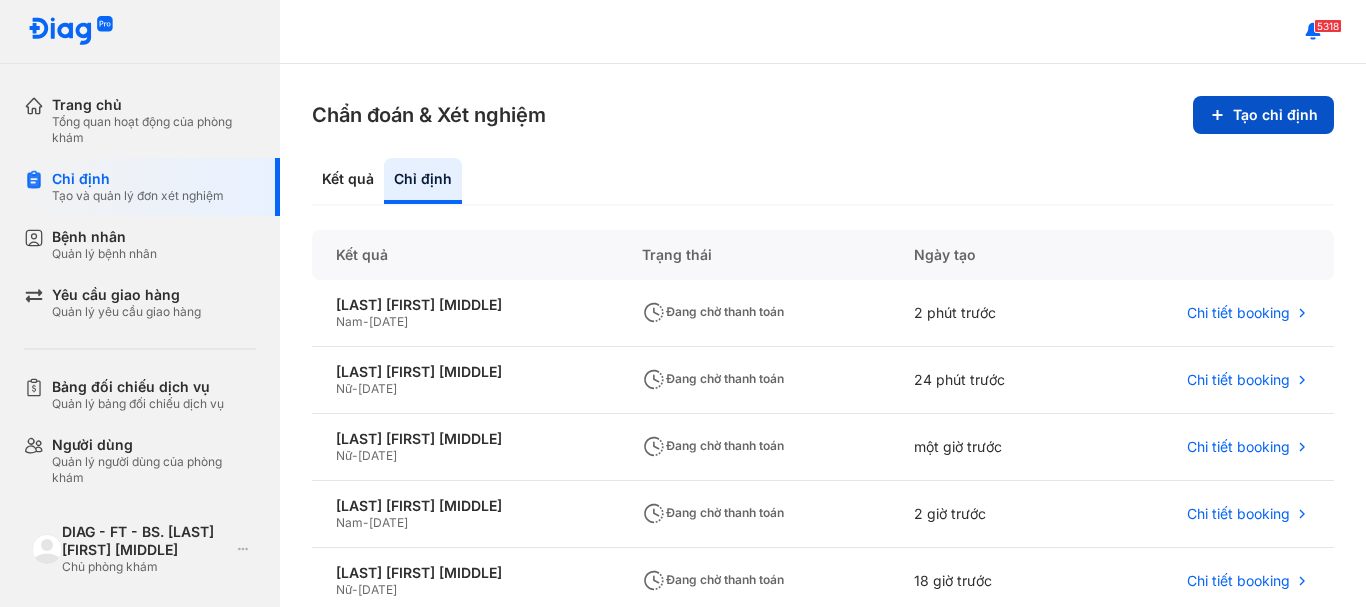 click on "Tạo chỉ định" at bounding box center (1263, 115) 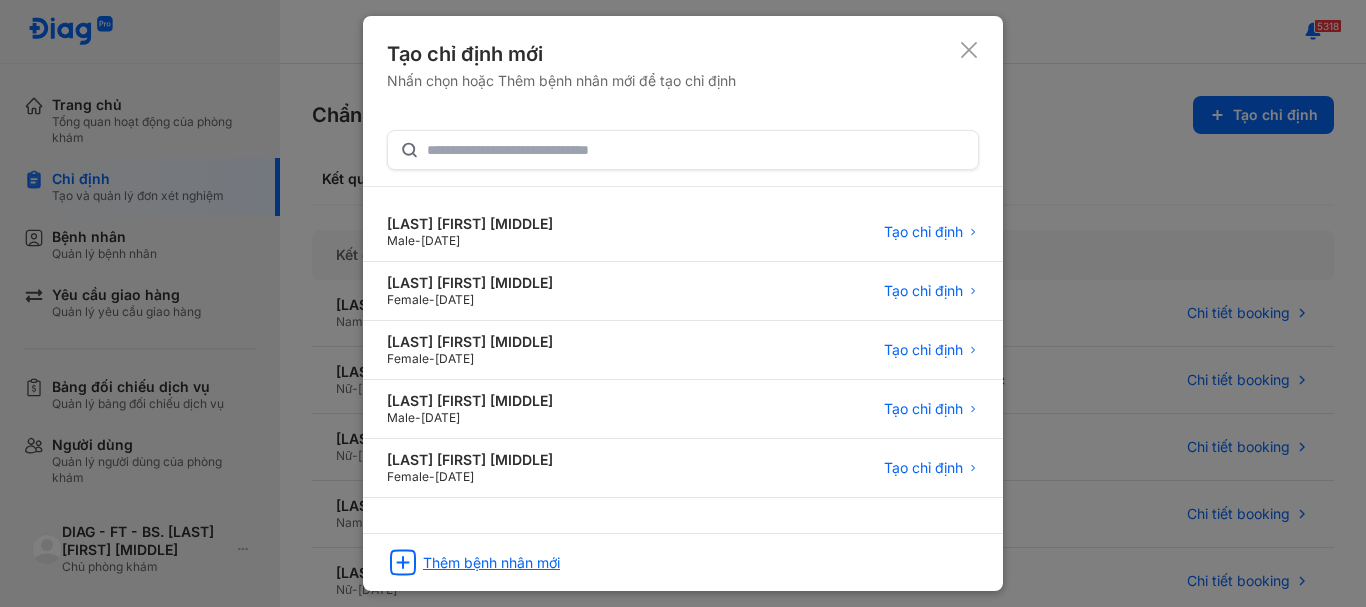 click on "Thêm bệnh nhân mới" at bounding box center [491, 563] 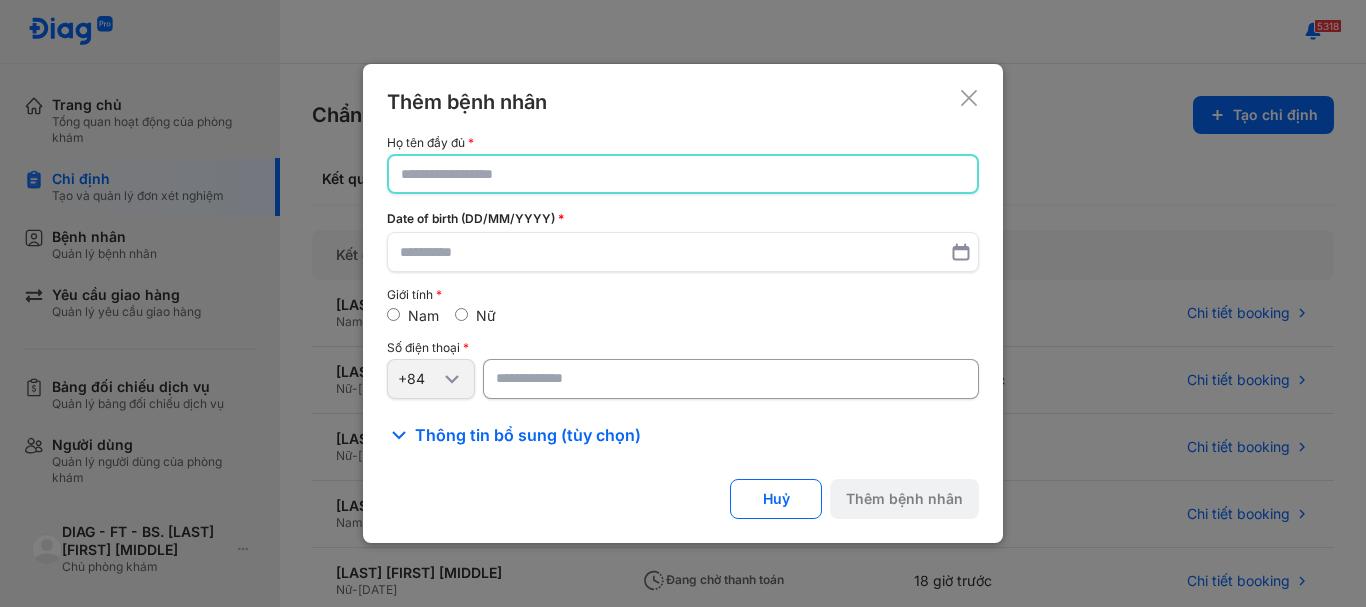 click 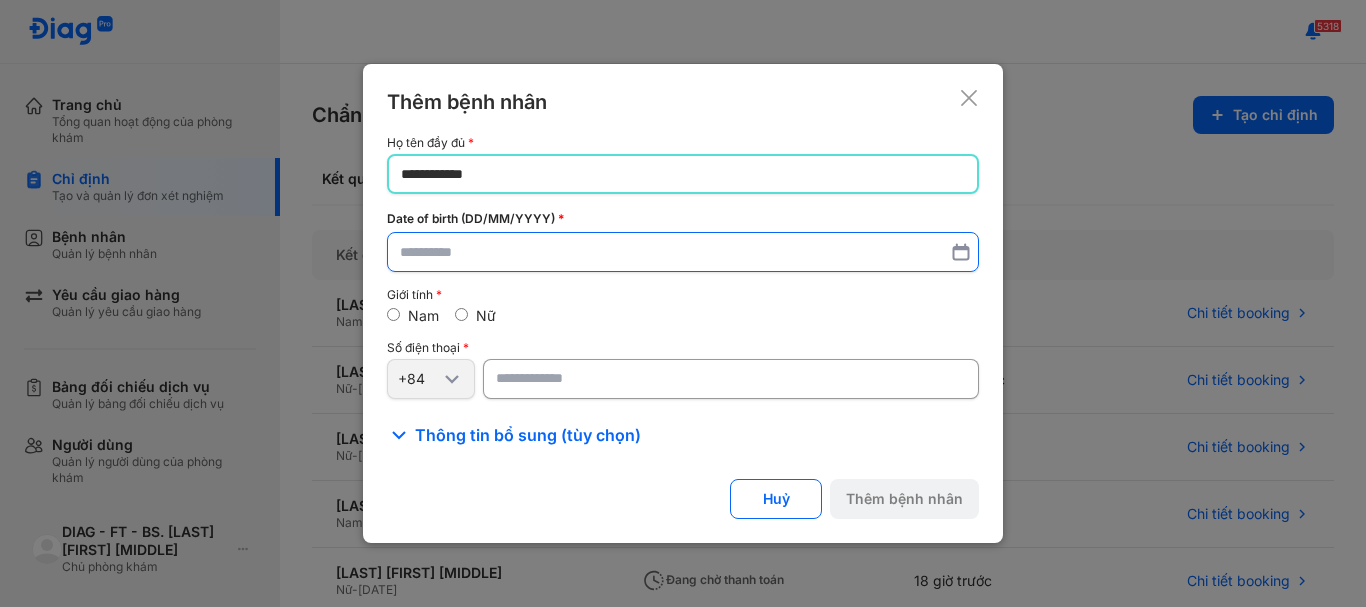 type on "**********" 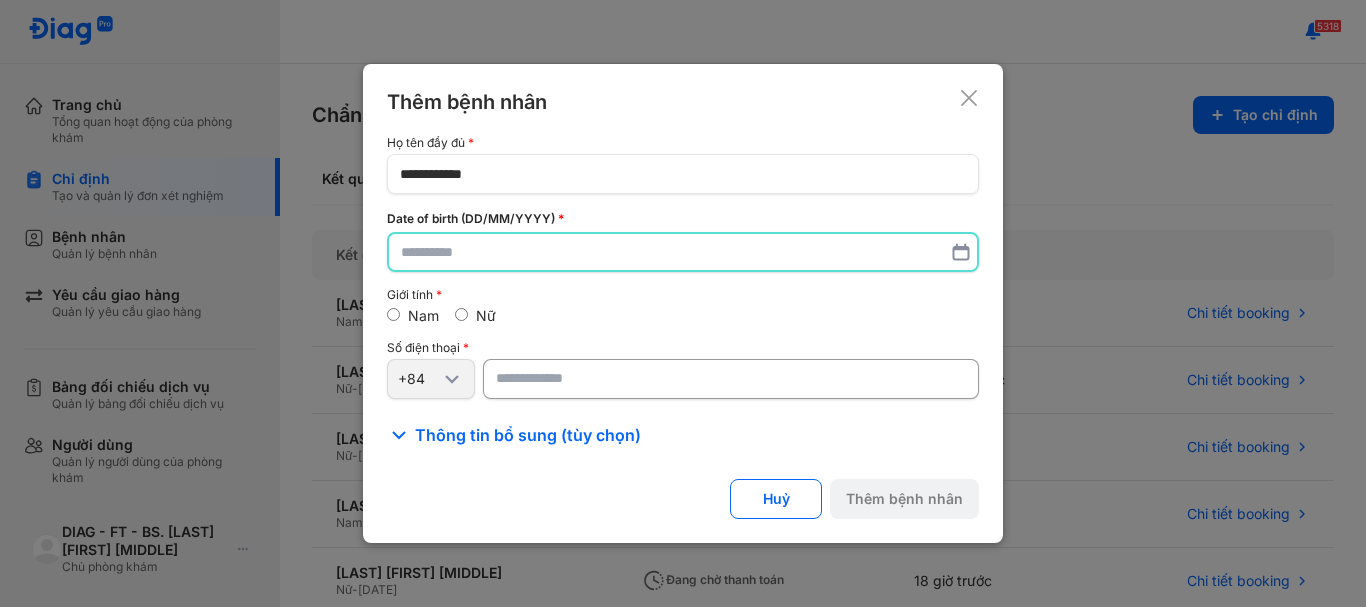 click at bounding box center (683, 252) 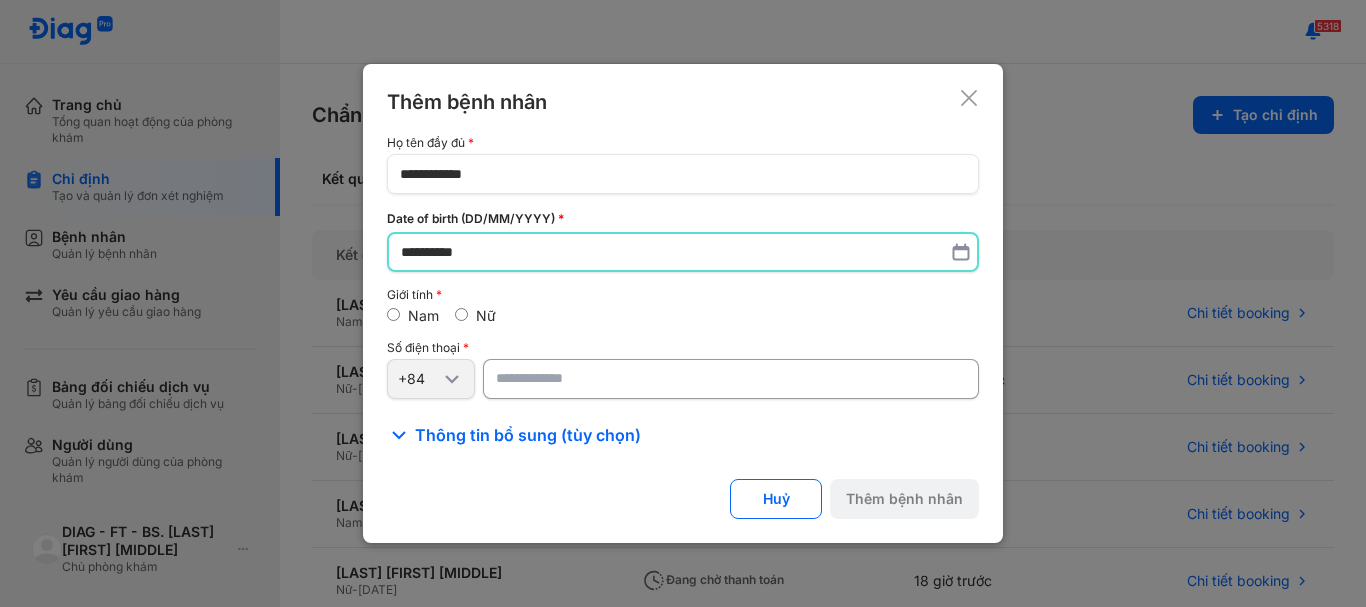 type on "**********" 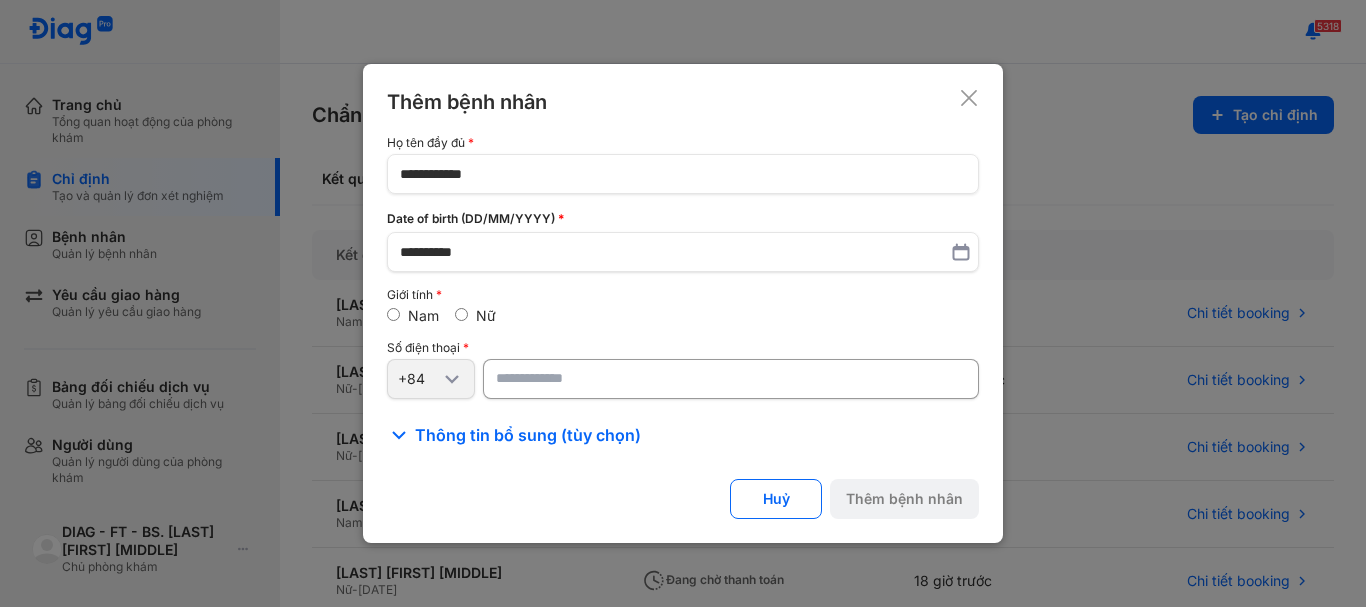 click at bounding box center [731, 379] 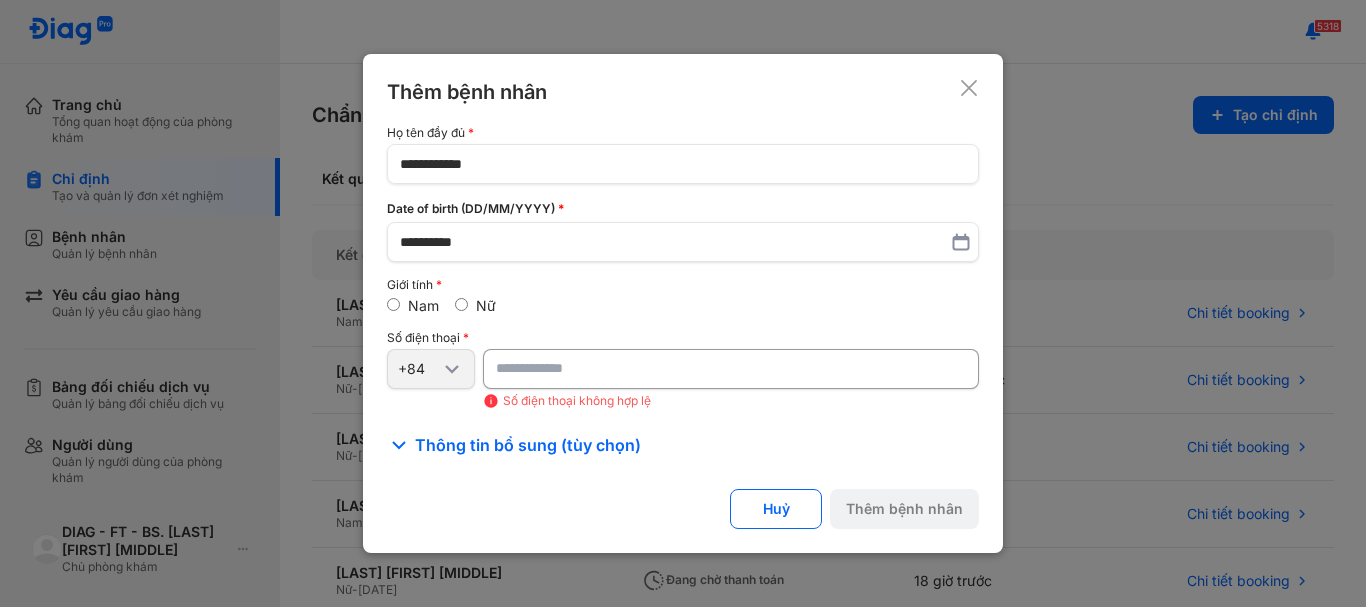 type on "******" 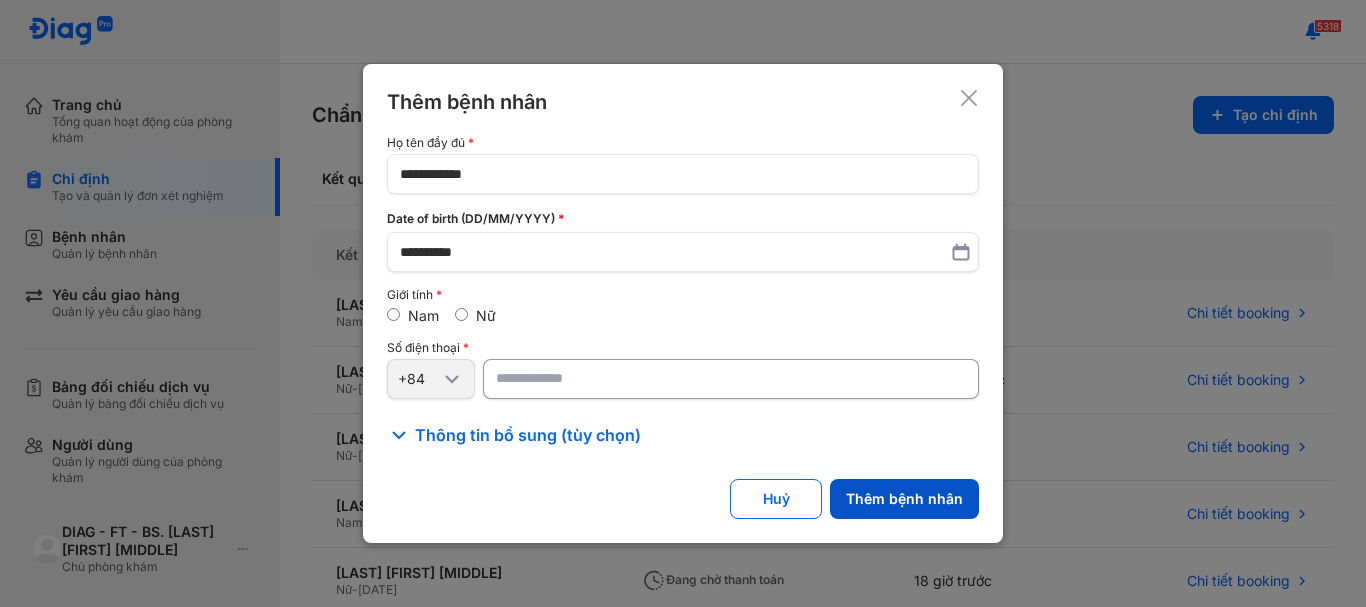click on "Thêm bệnh nhân" at bounding box center [904, 499] 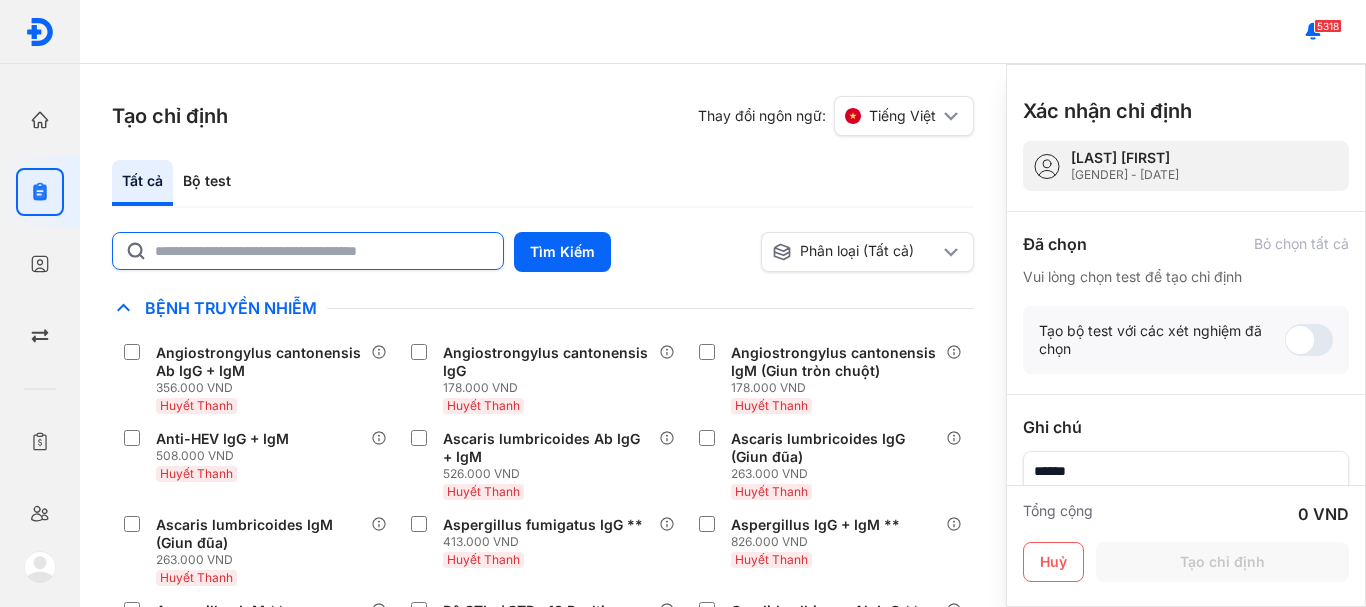 click 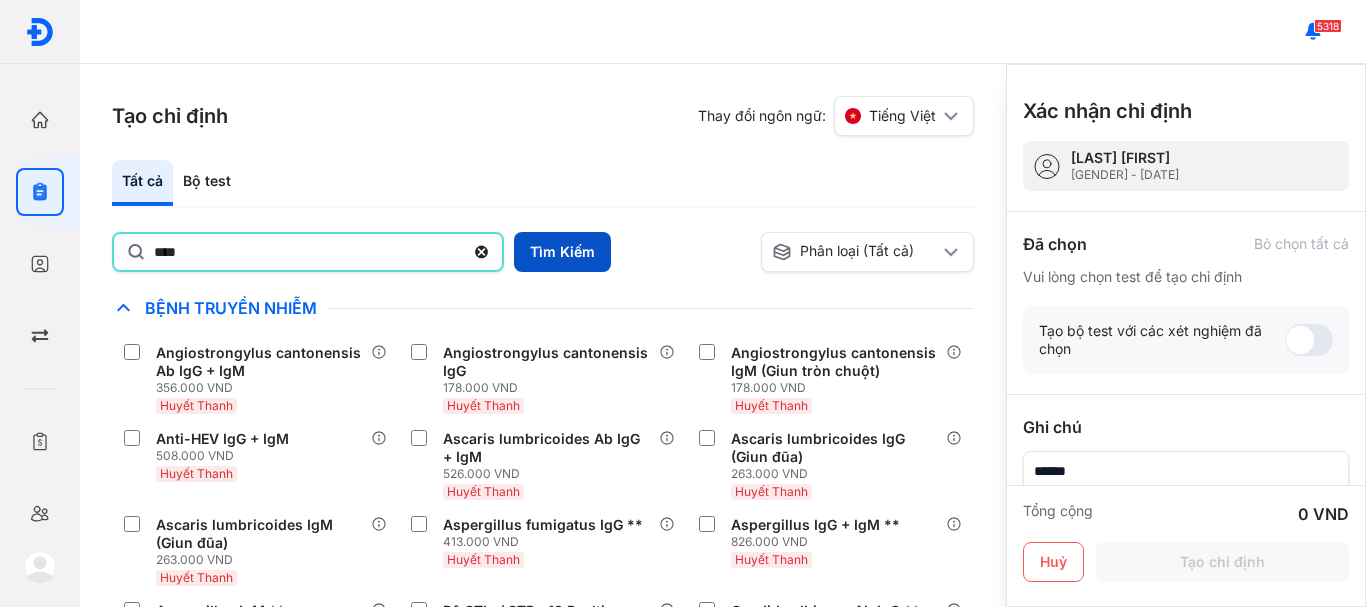type on "****" 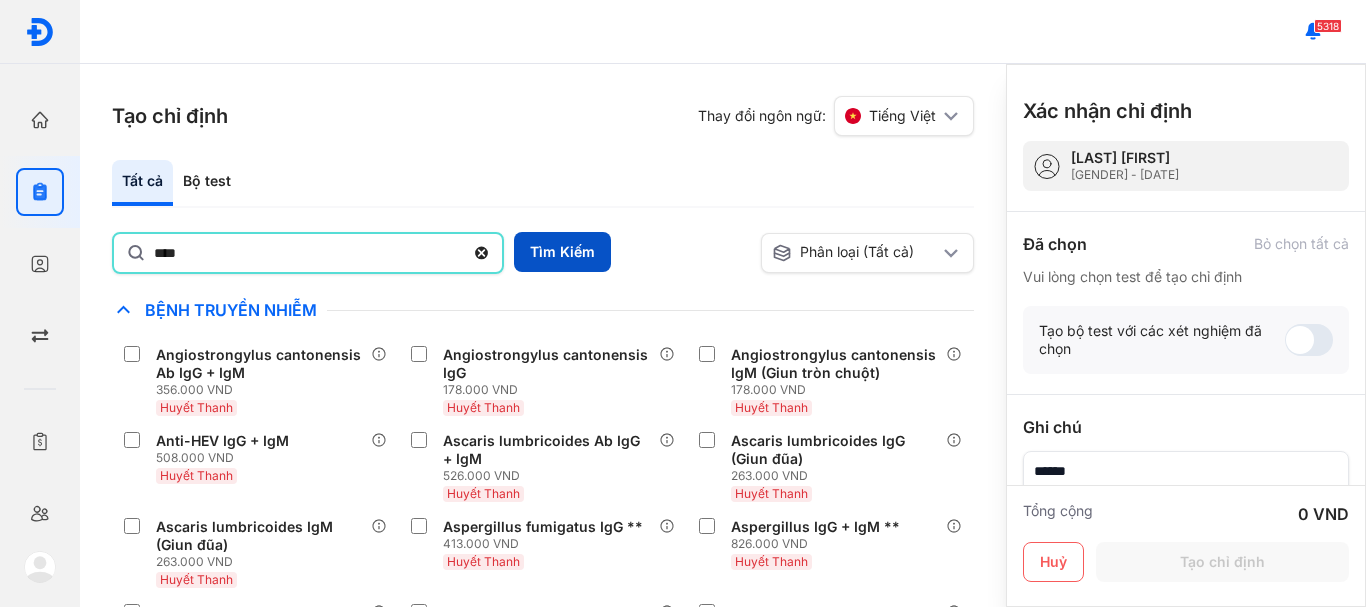 click on "Tìm Kiếm" at bounding box center (562, 252) 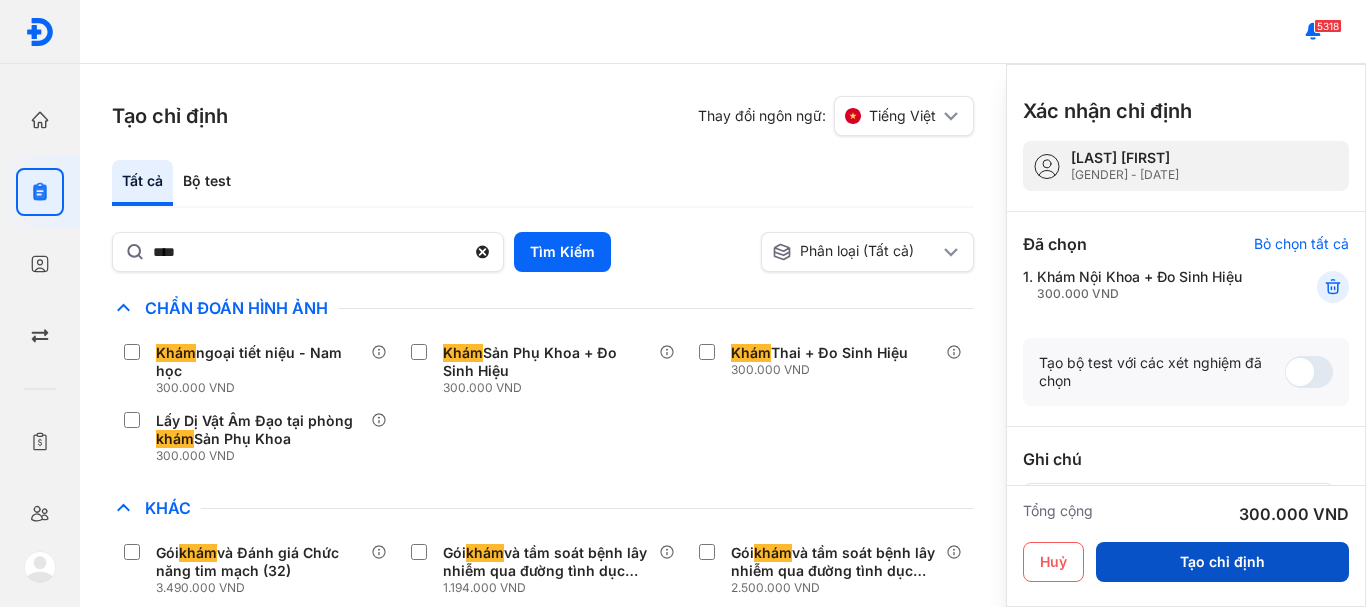 click on "Tạo chỉ định" at bounding box center [1222, 562] 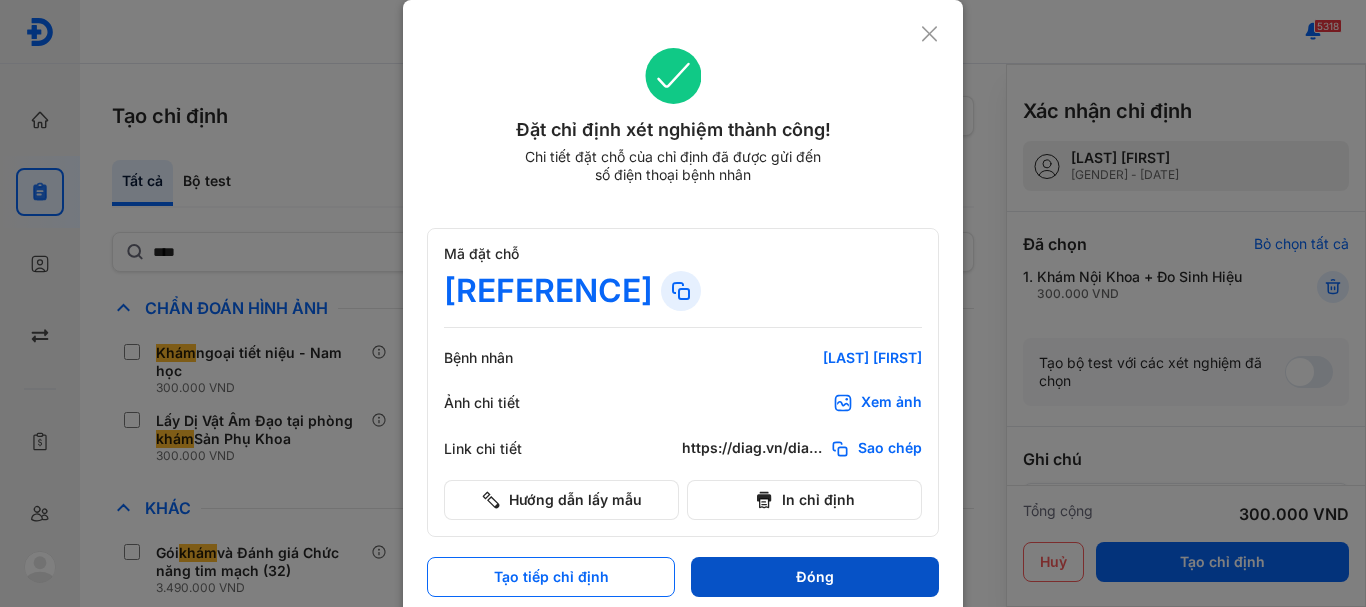 click on "Đóng" at bounding box center (815, 577) 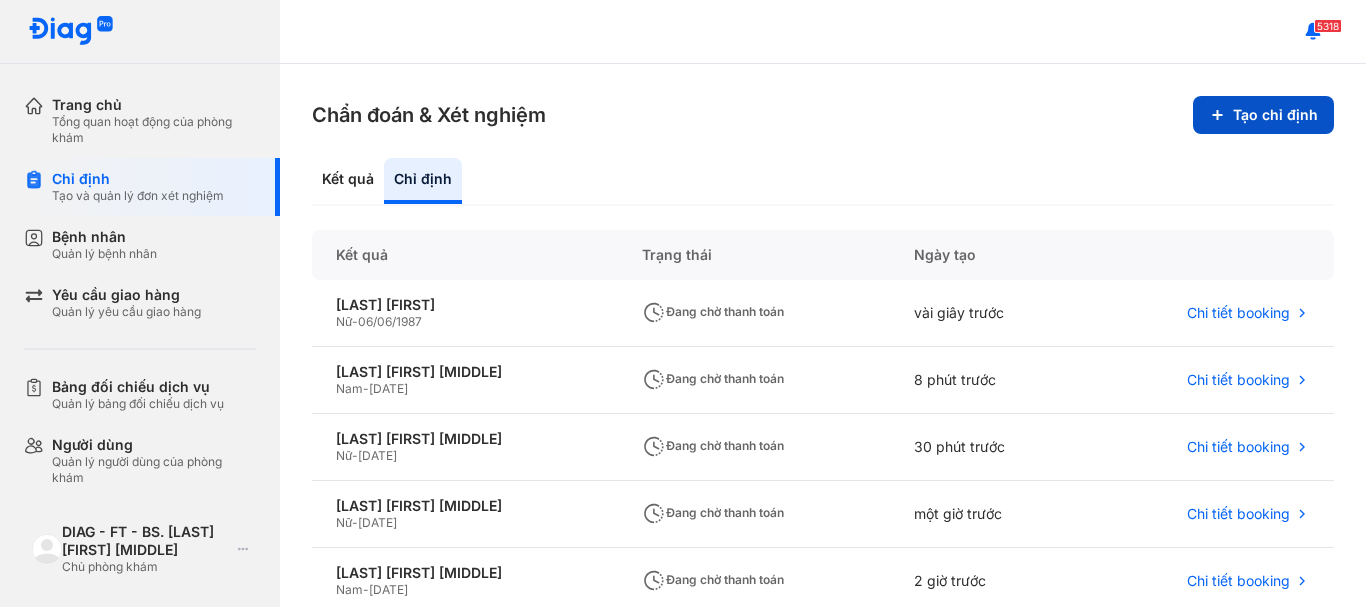click on "Tạo chỉ định" at bounding box center (1263, 115) 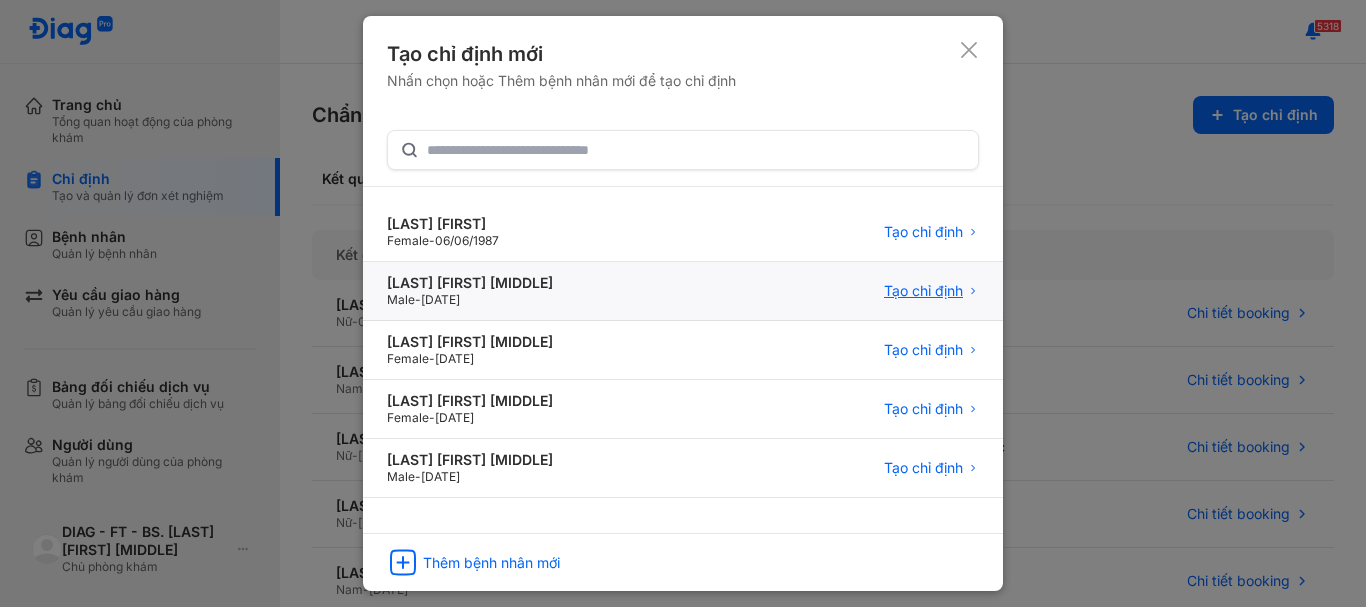 click on "Tạo chỉ định" at bounding box center [923, 291] 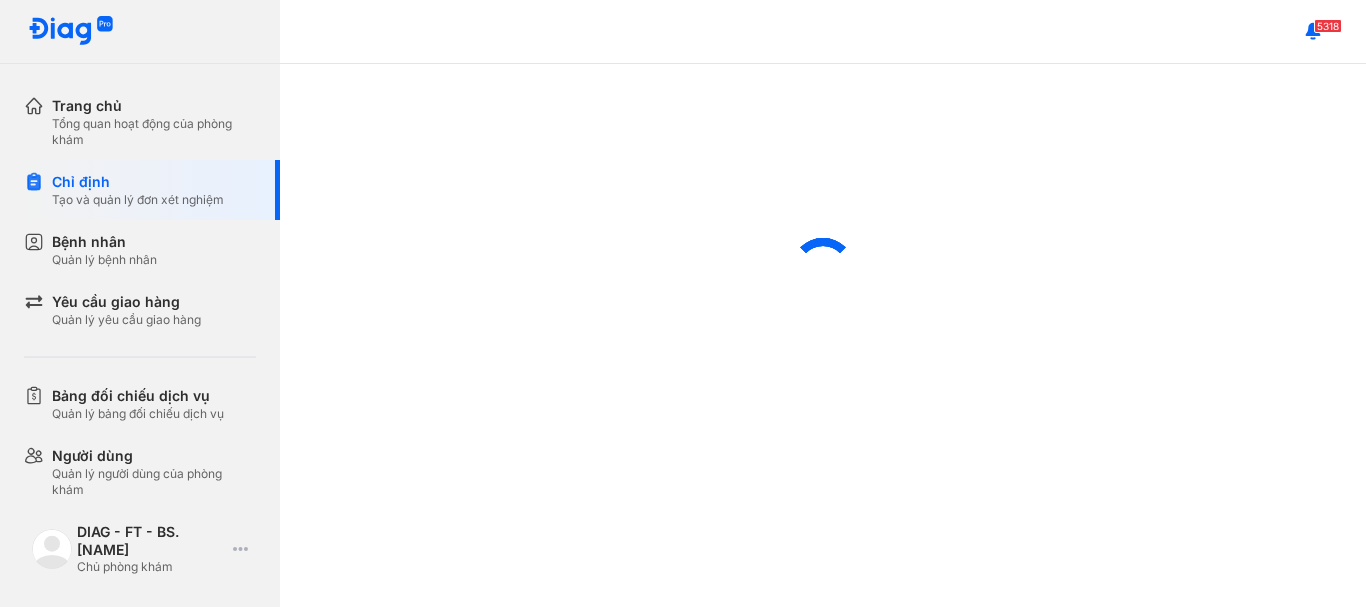 scroll, scrollTop: 0, scrollLeft: 0, axis: both 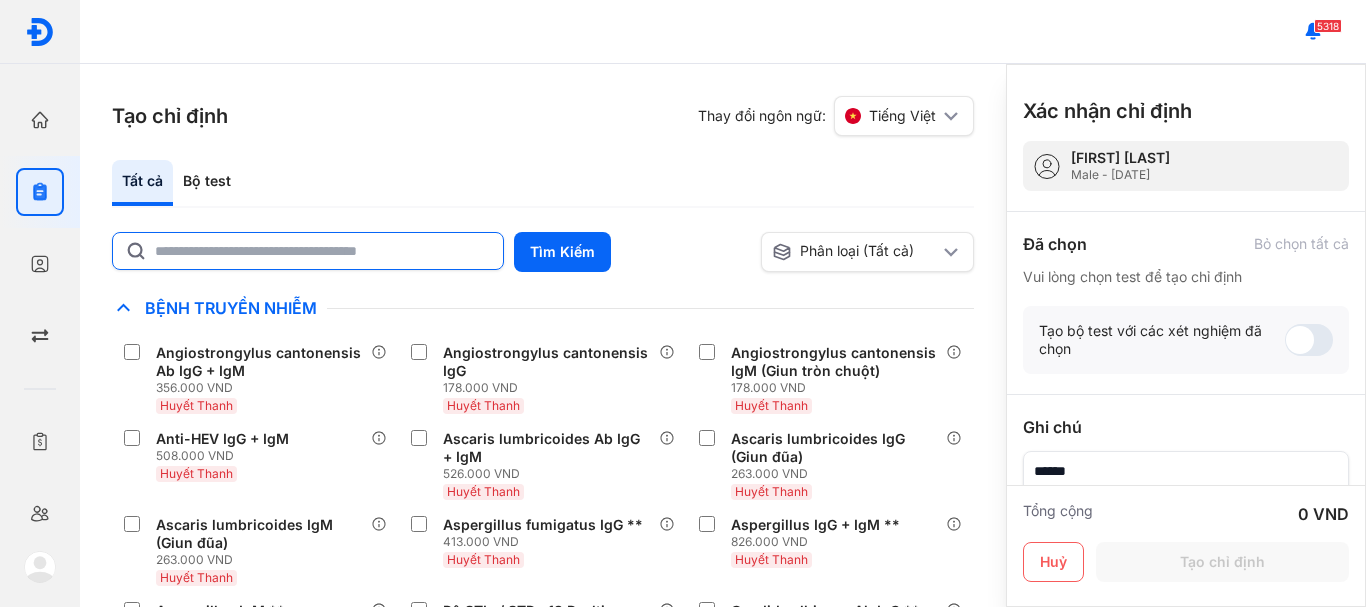 click 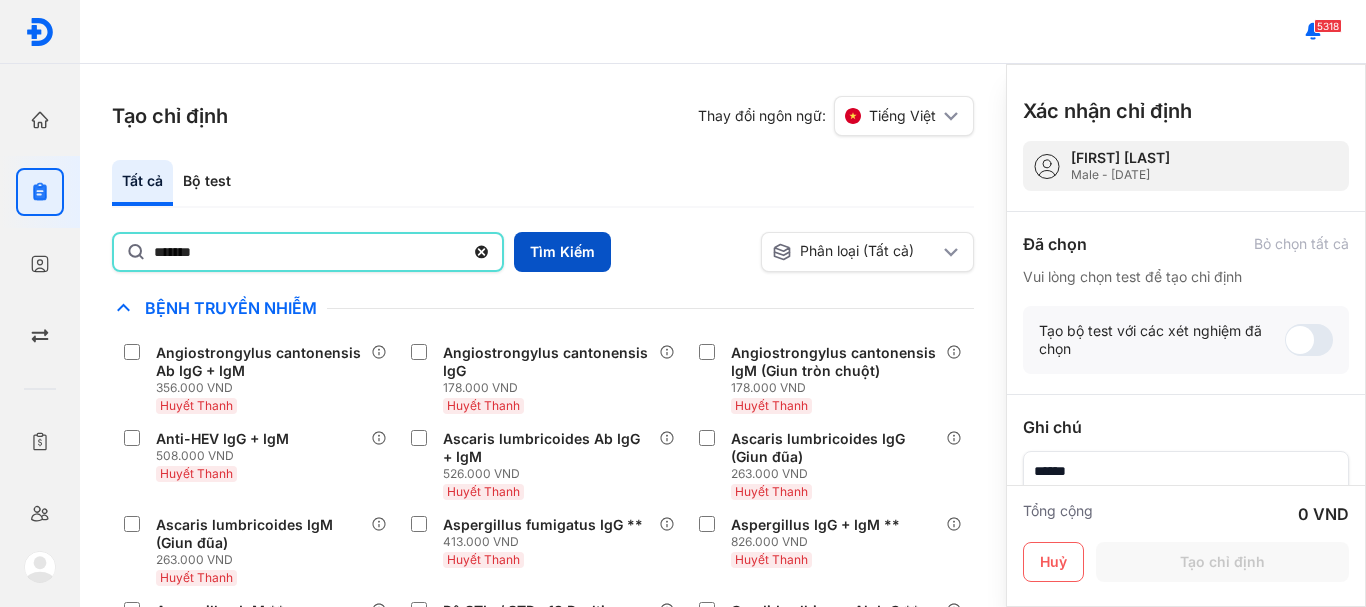 type on "*******" 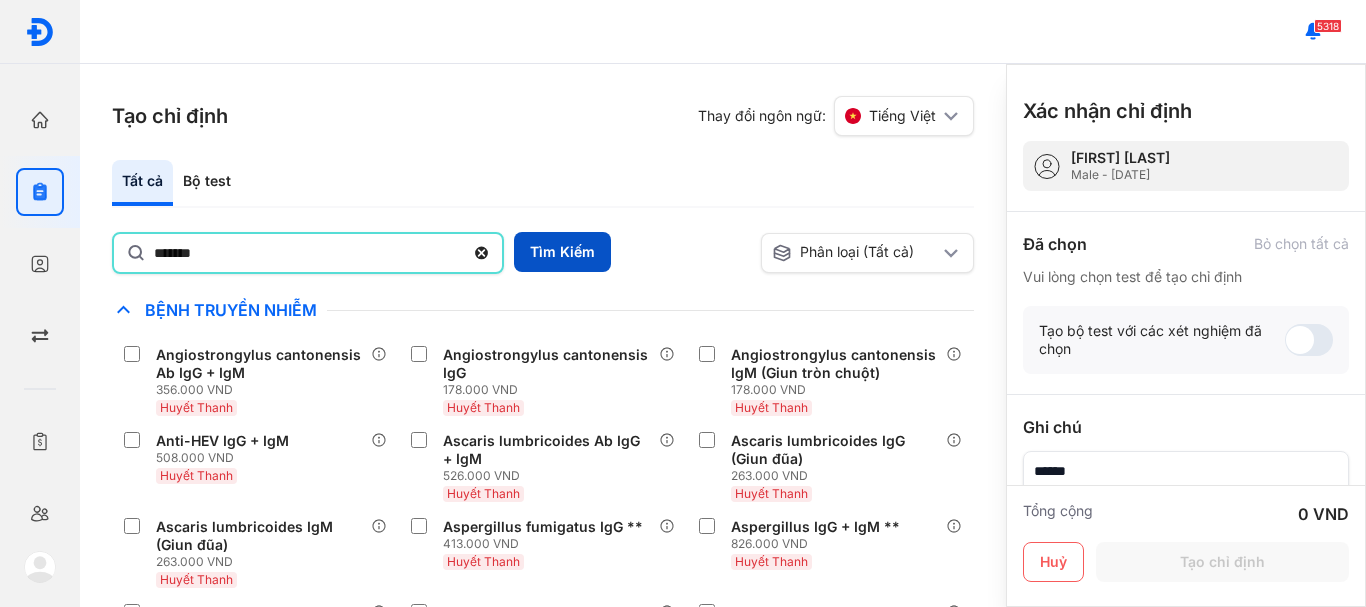 click on "Tìm Kiếm" at bounding box center (562, 252) 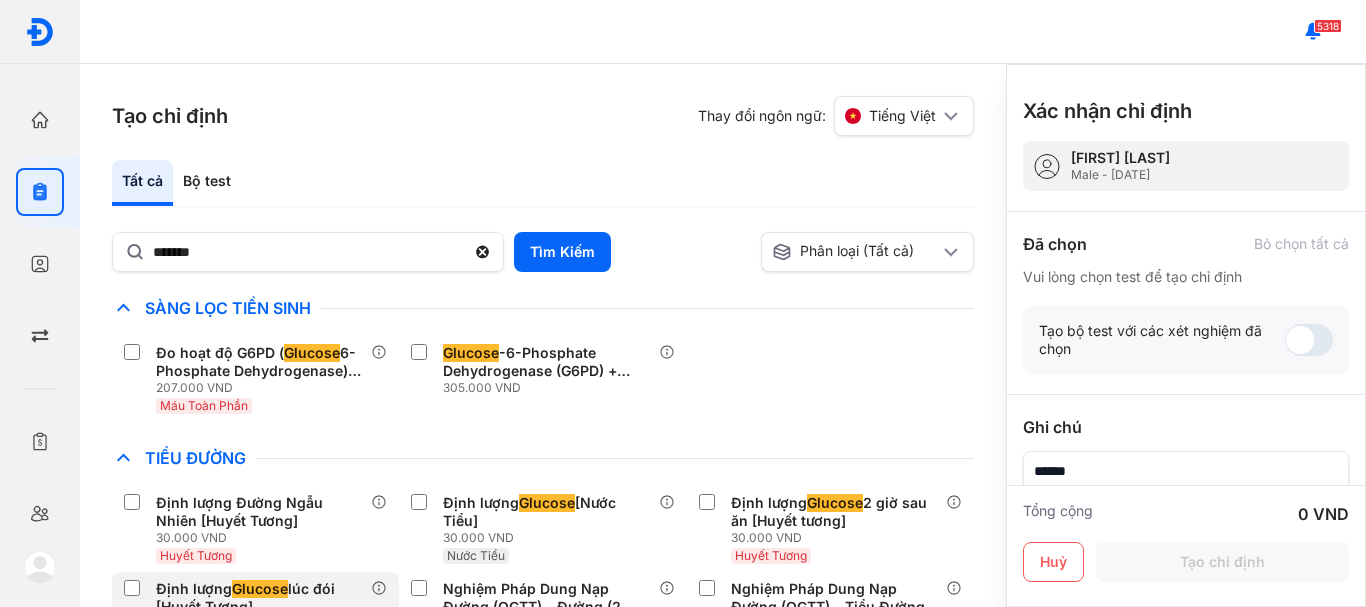 scroll, scrollTop: 400, scrollLeft: 0, axis: vertical 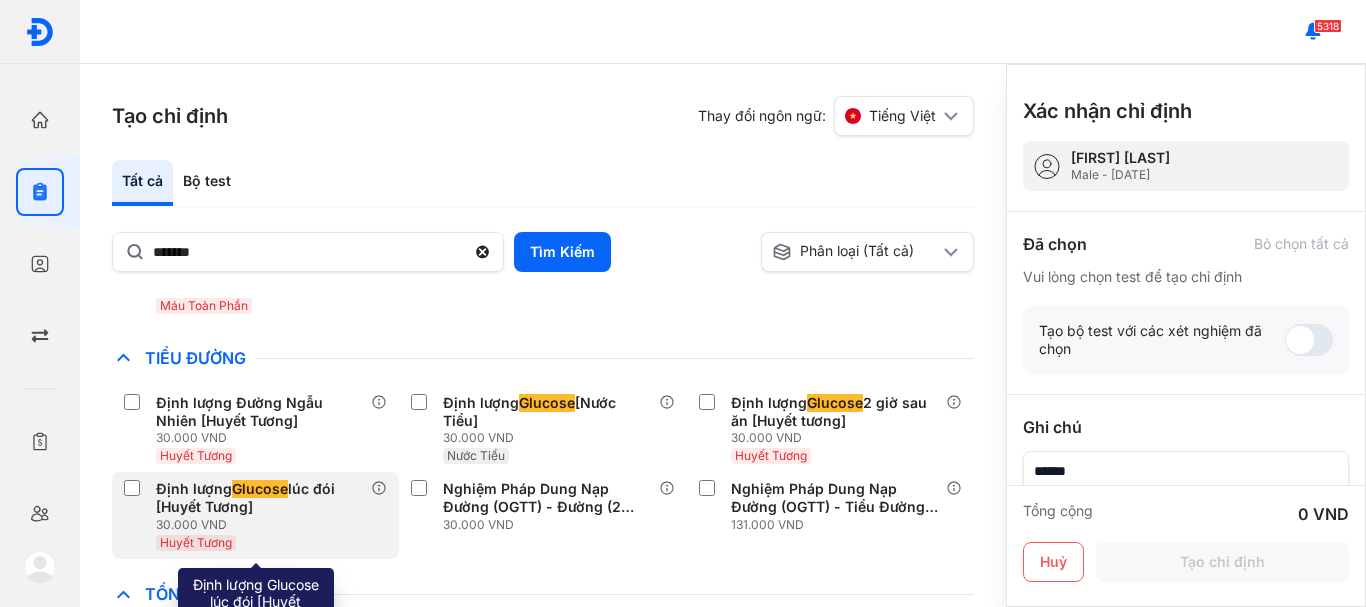 click at bounding box center (136, 490) 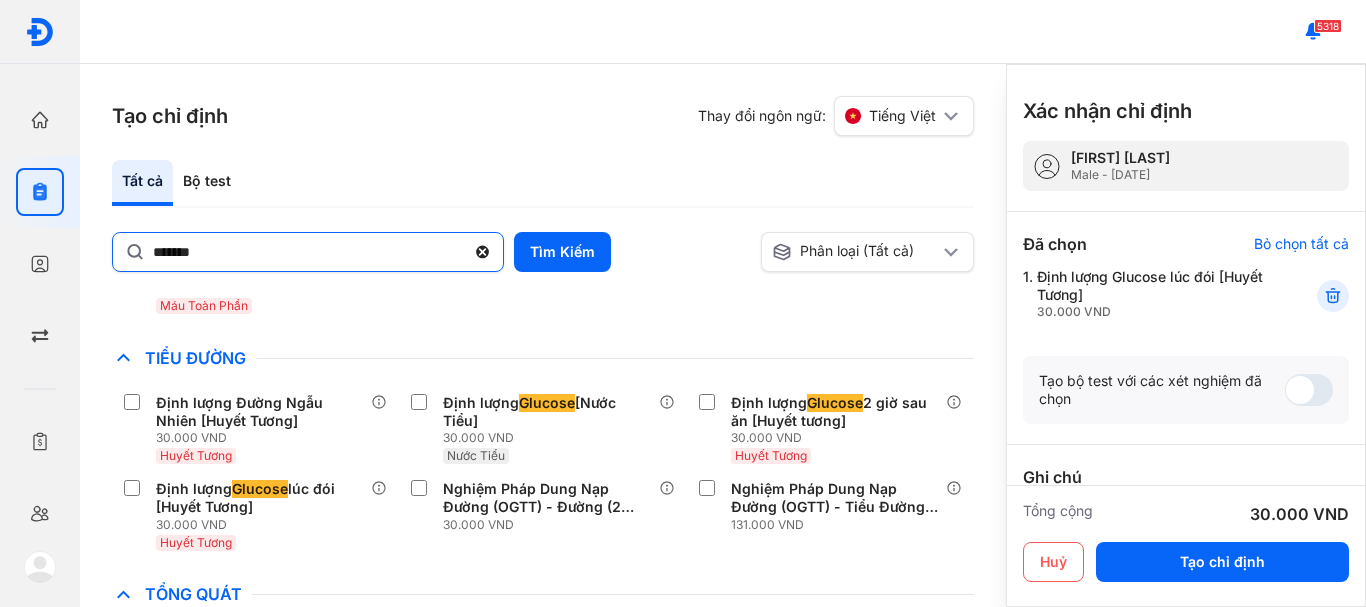 click 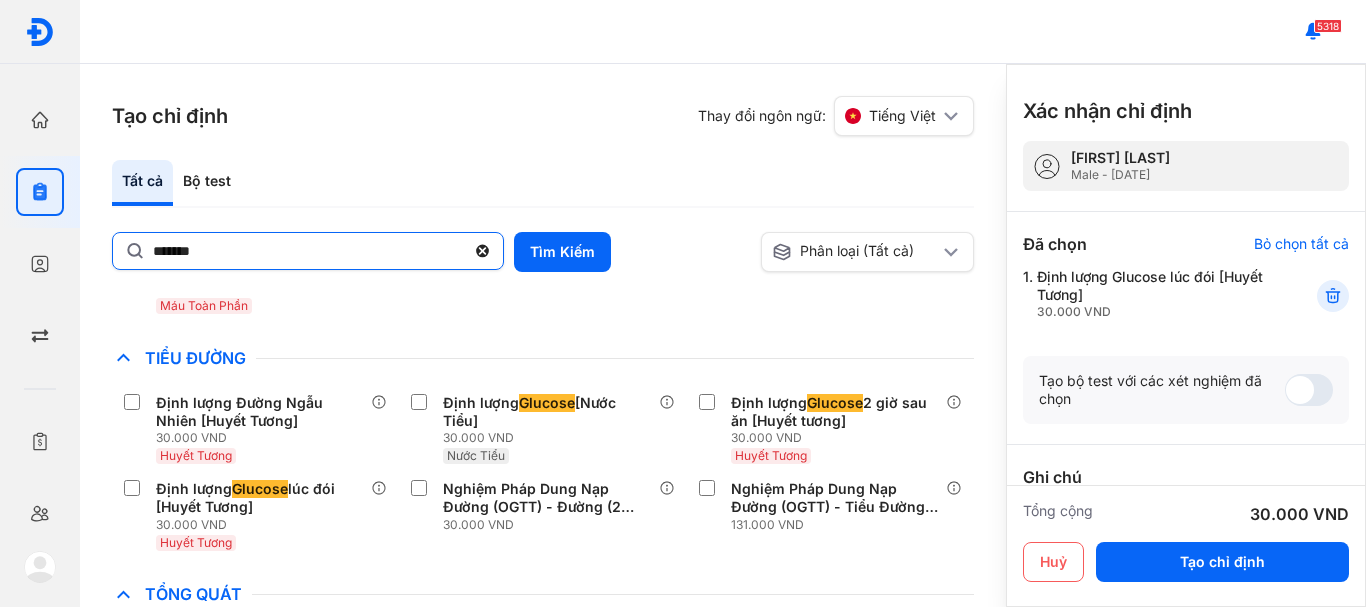 click on "*******" 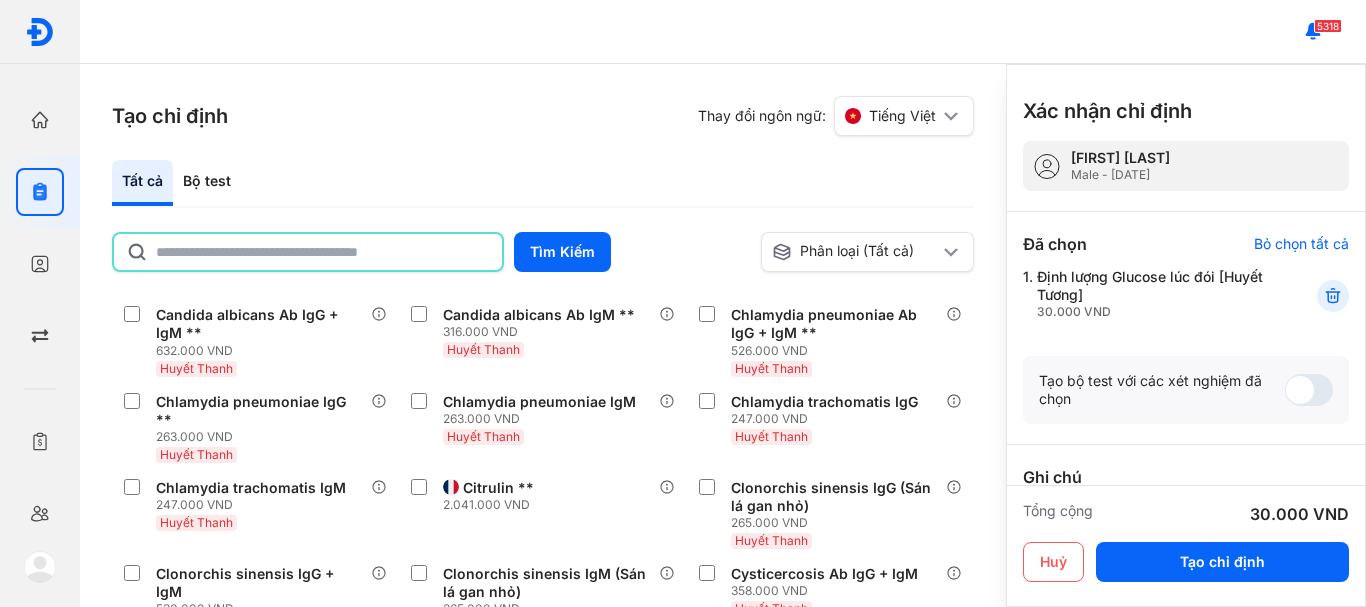 click 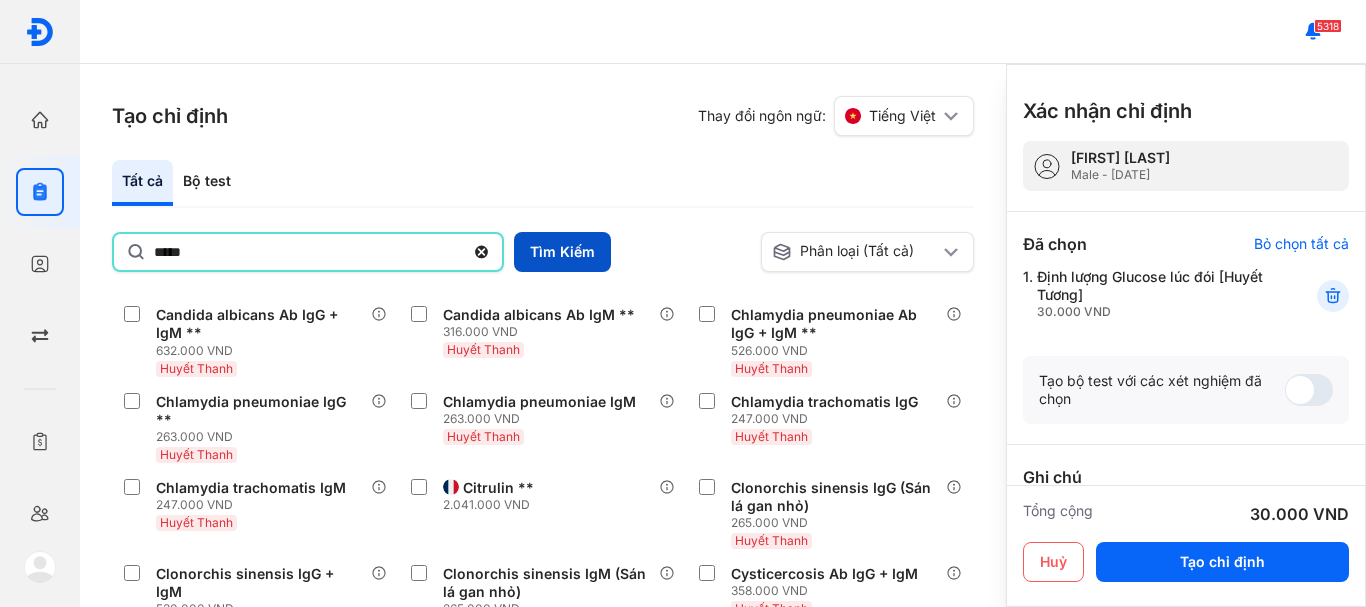type on "*****" 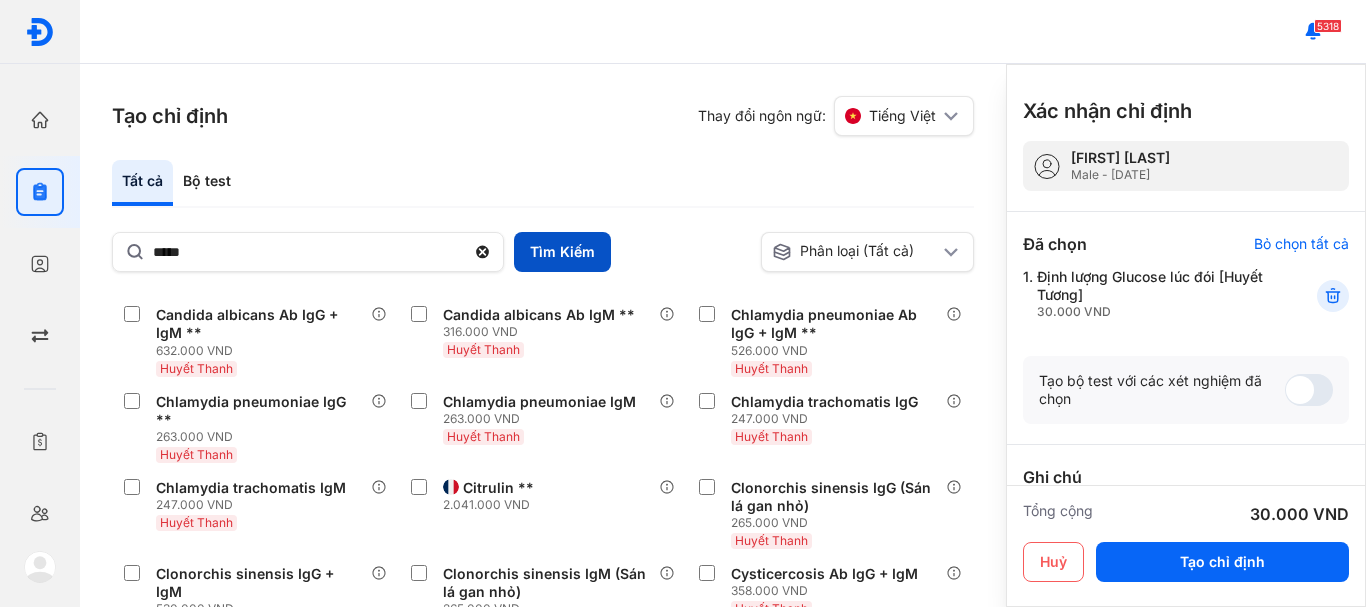 click on "Tìm Kiếm" at bounding box center [562, 252] 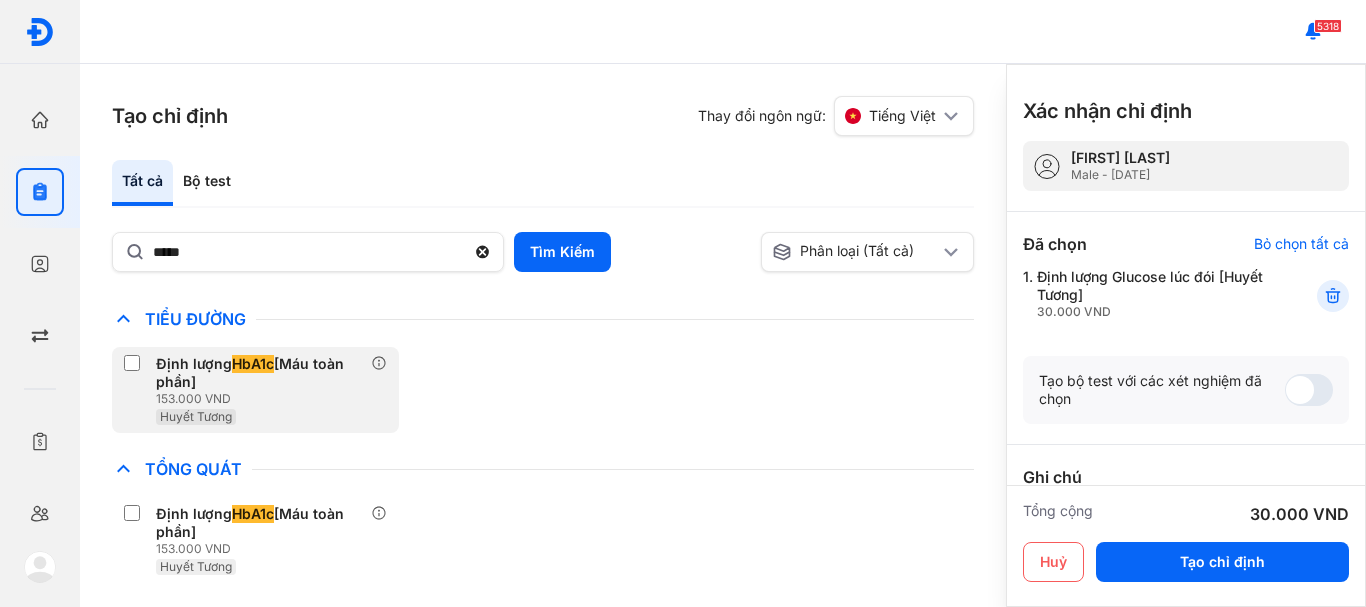 click at bounding box center (136, 365) 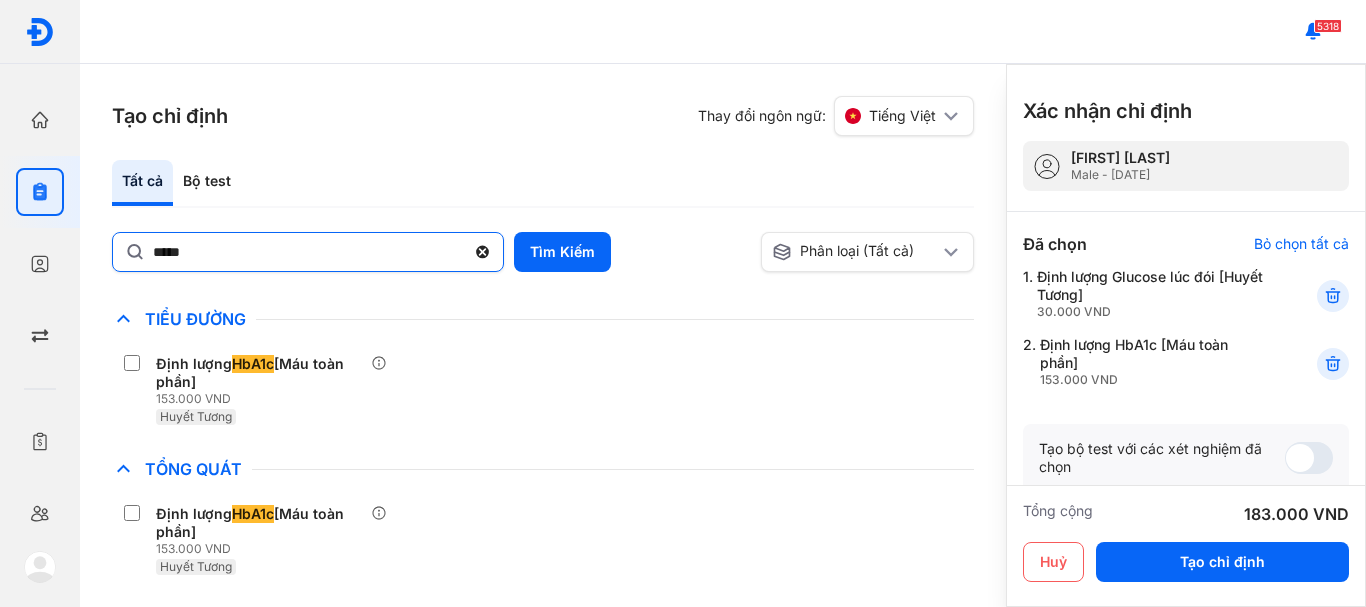 click 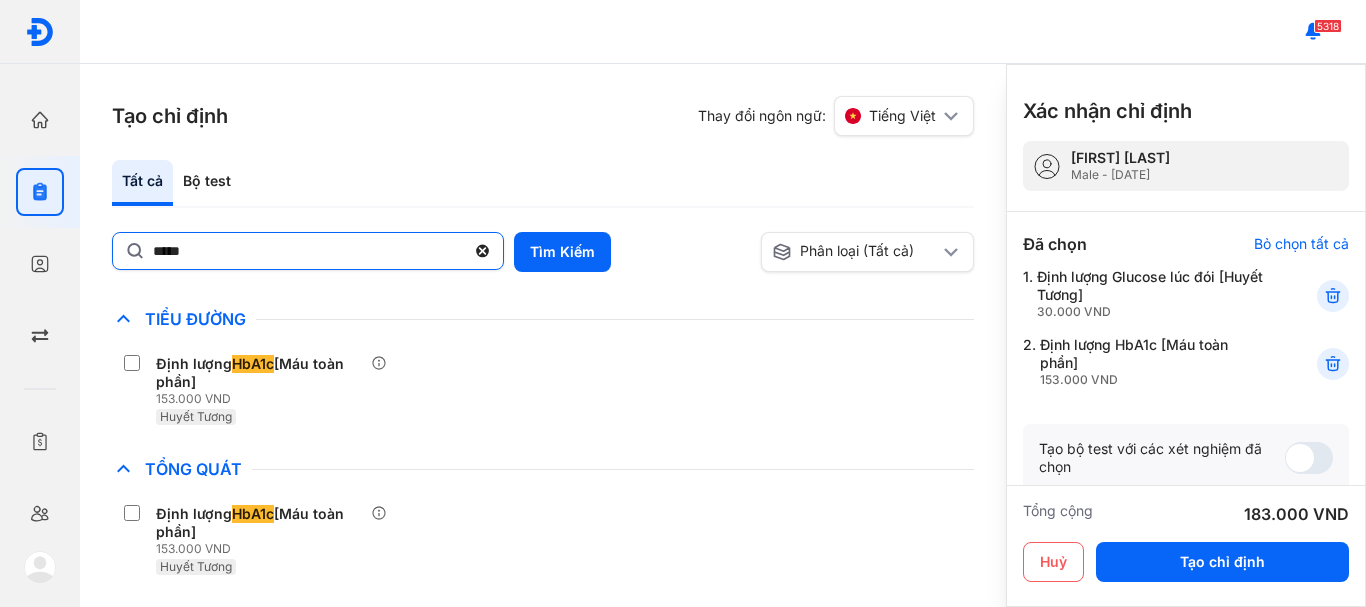 click on "*****" 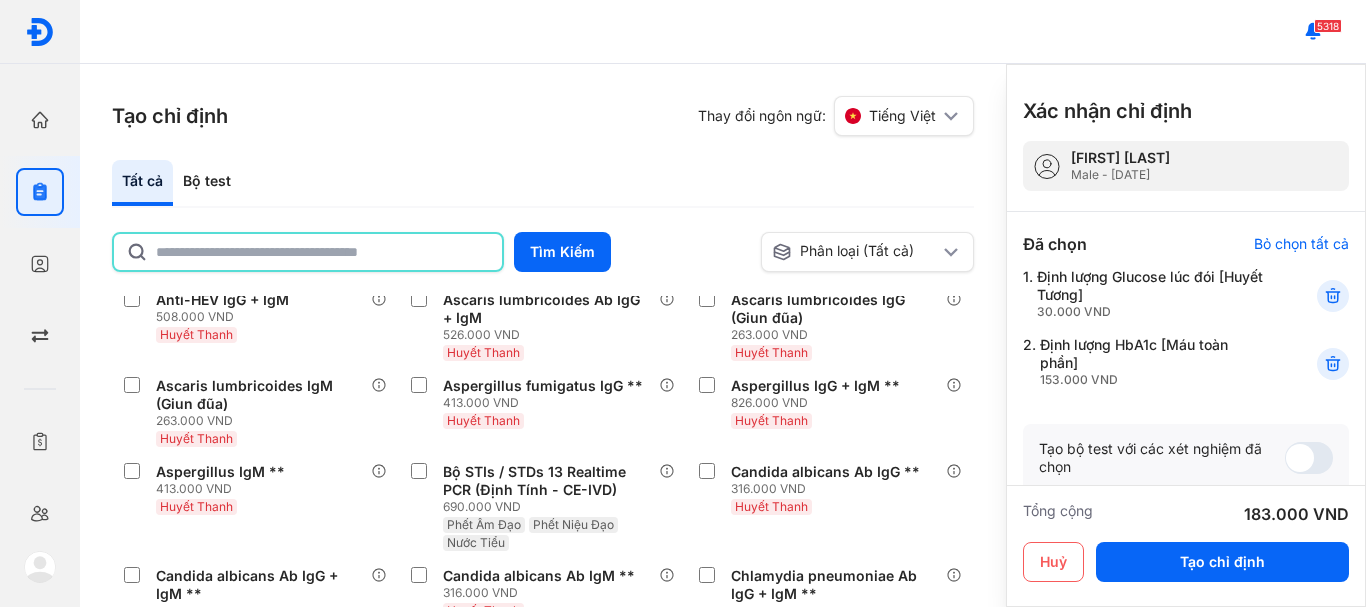 click 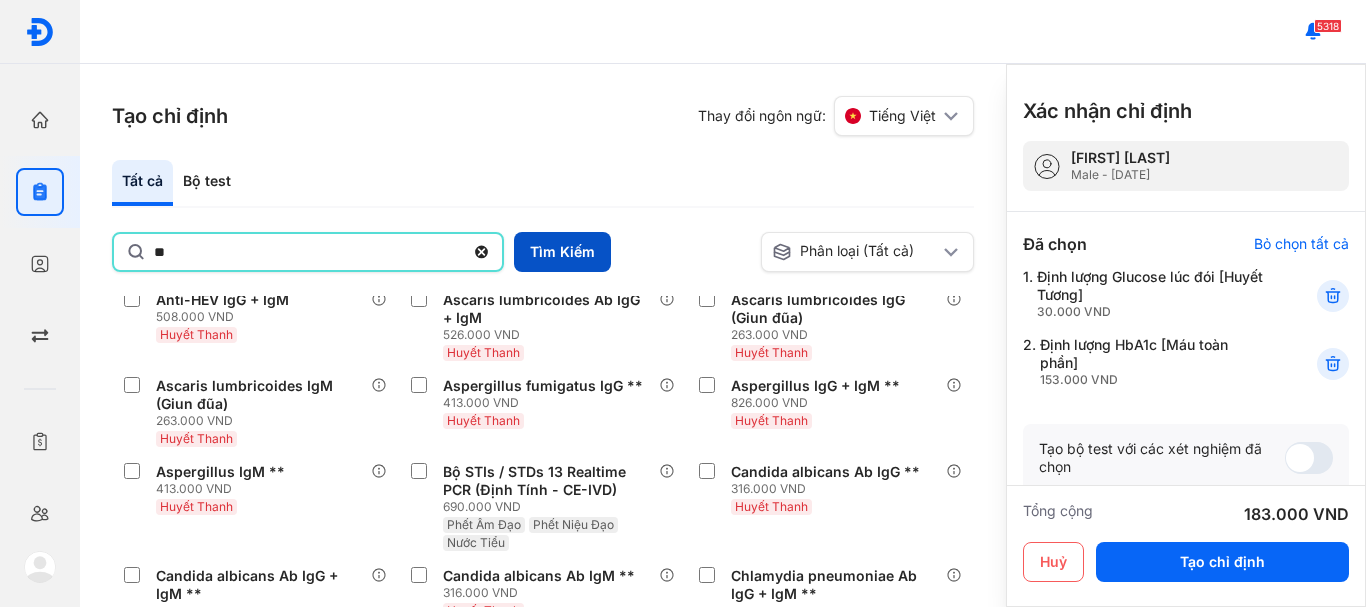 type on "**" 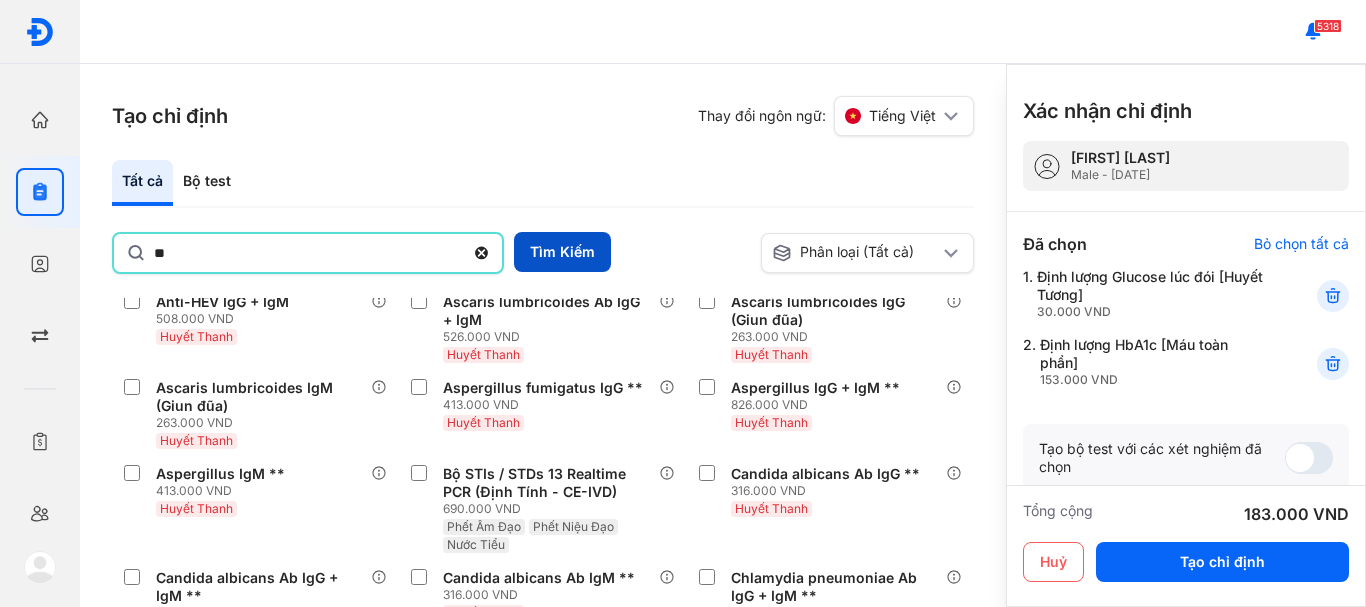 click on "Tìm Kiếm" at bounding box center (562, 252) 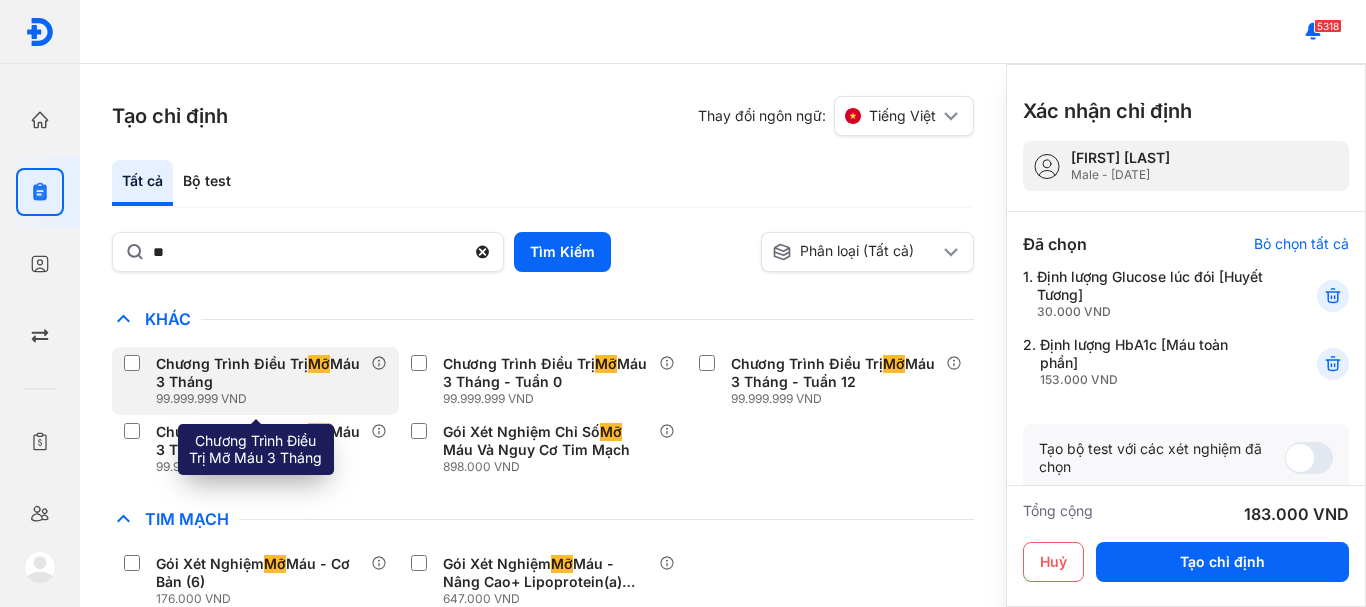 scroll, scrollTop: 339, scrollLeft: 0, axis: vertical 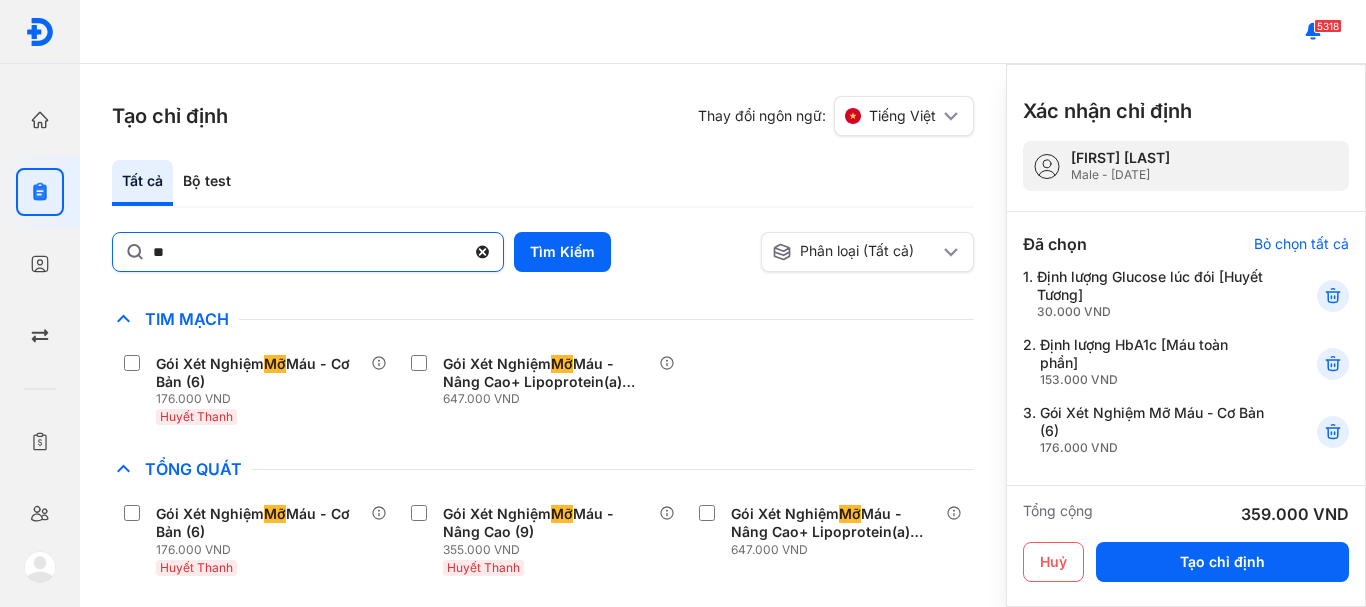 click 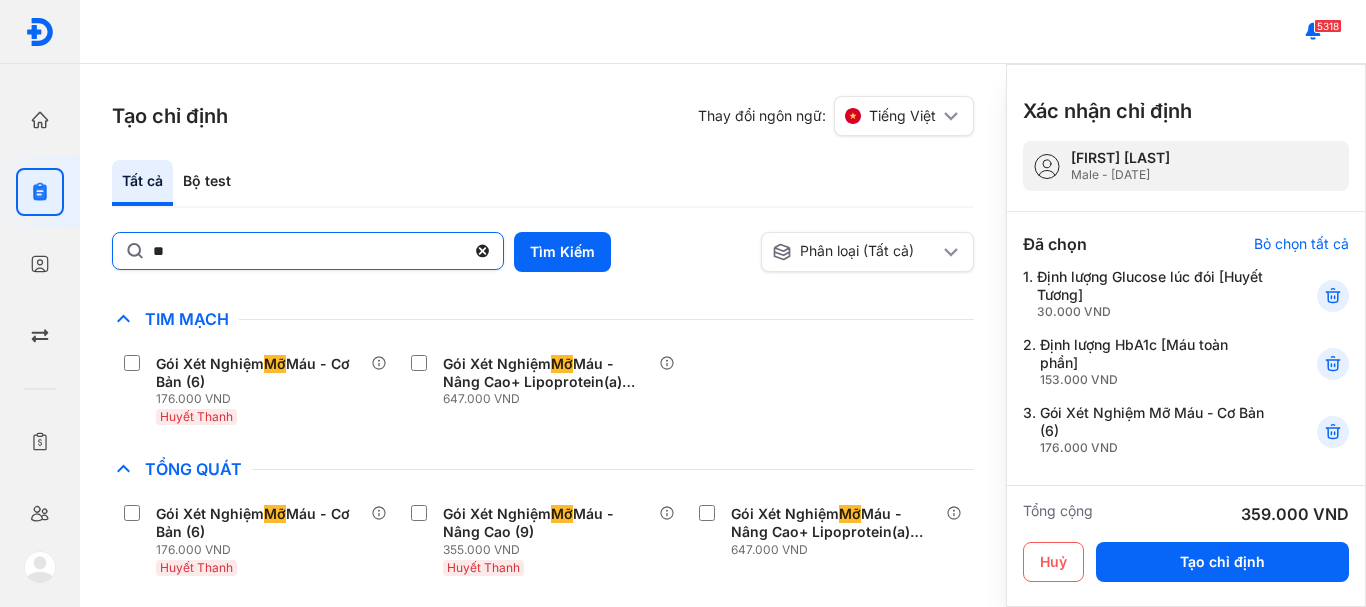 click on "**" 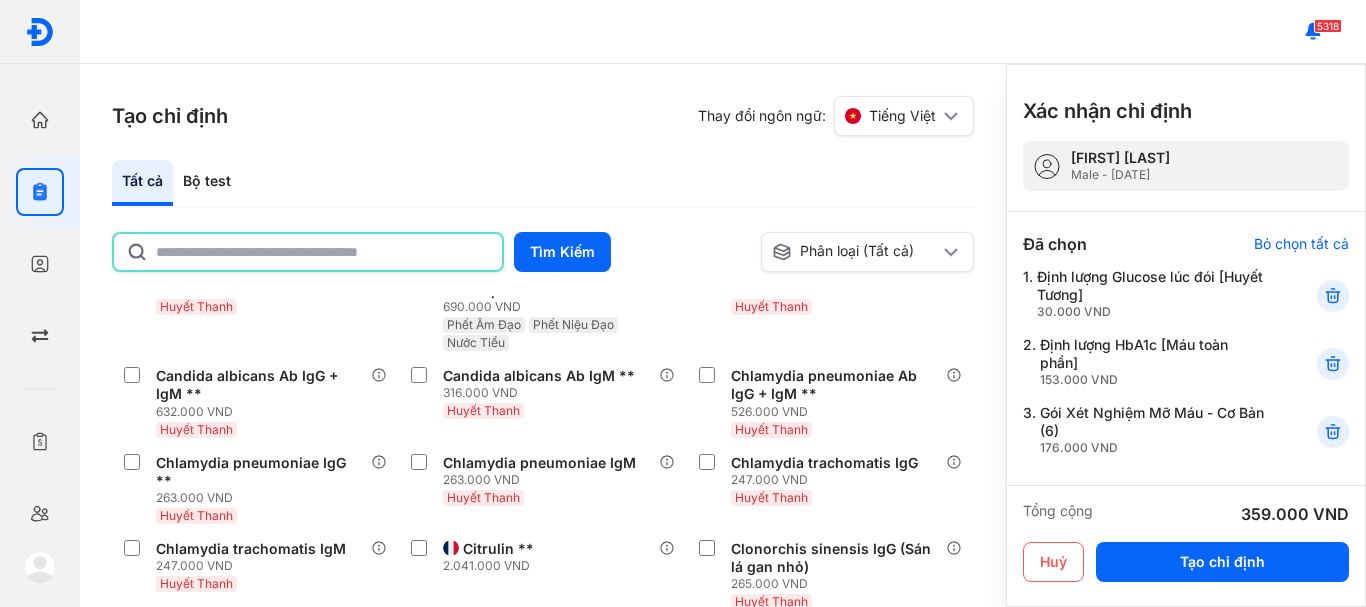 click 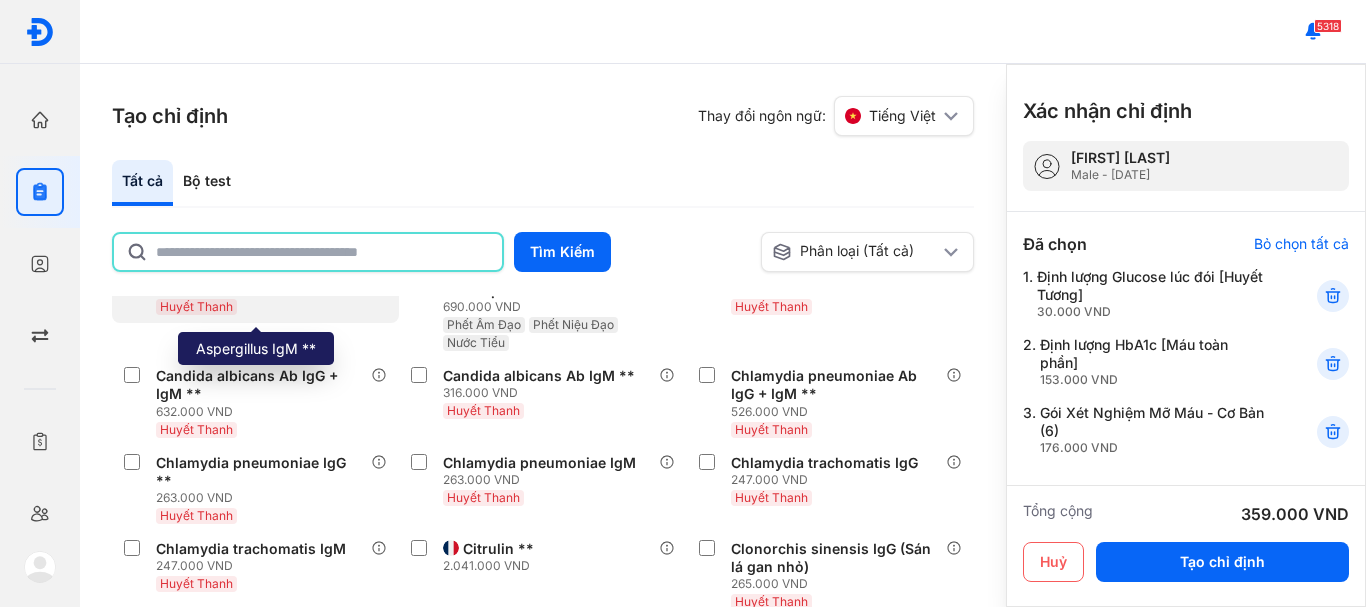 type on "*****" 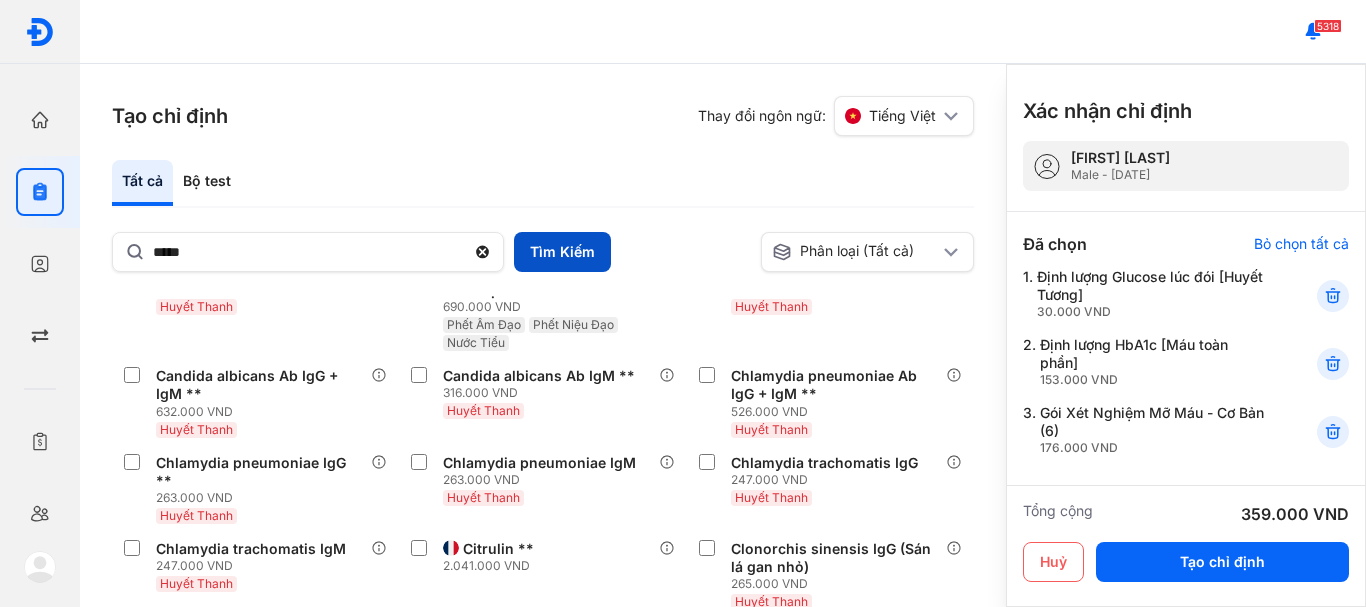 click on "Tìm Kiếm" at bounding box center (562, 252) 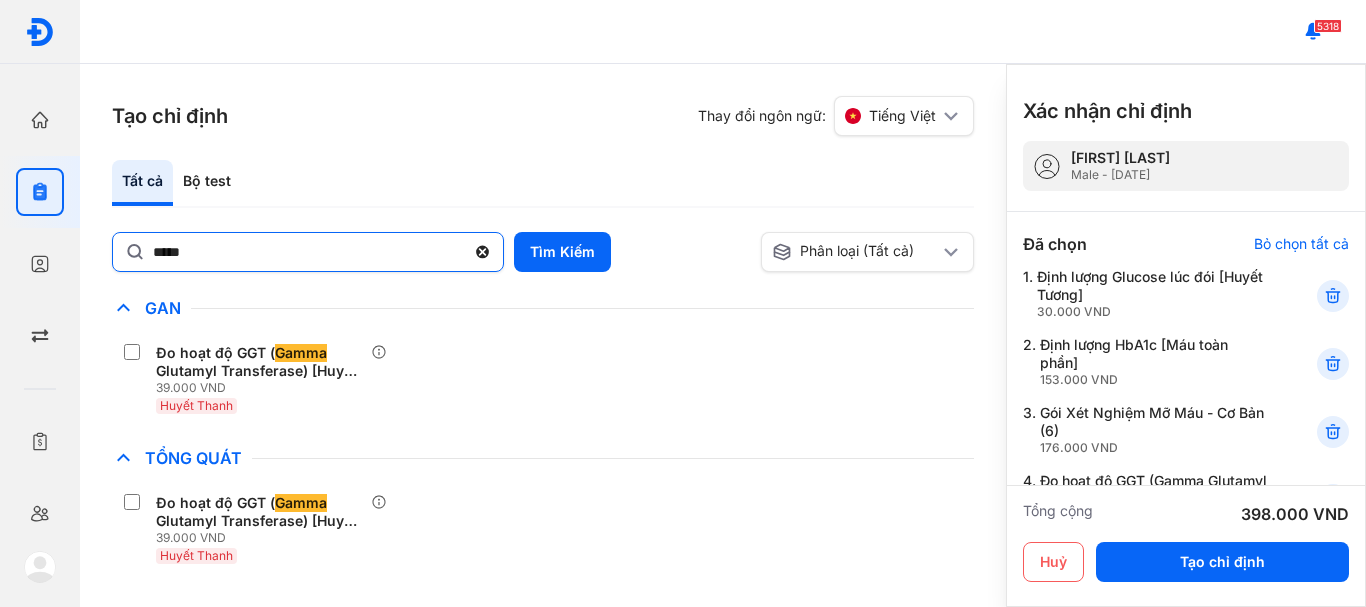 click 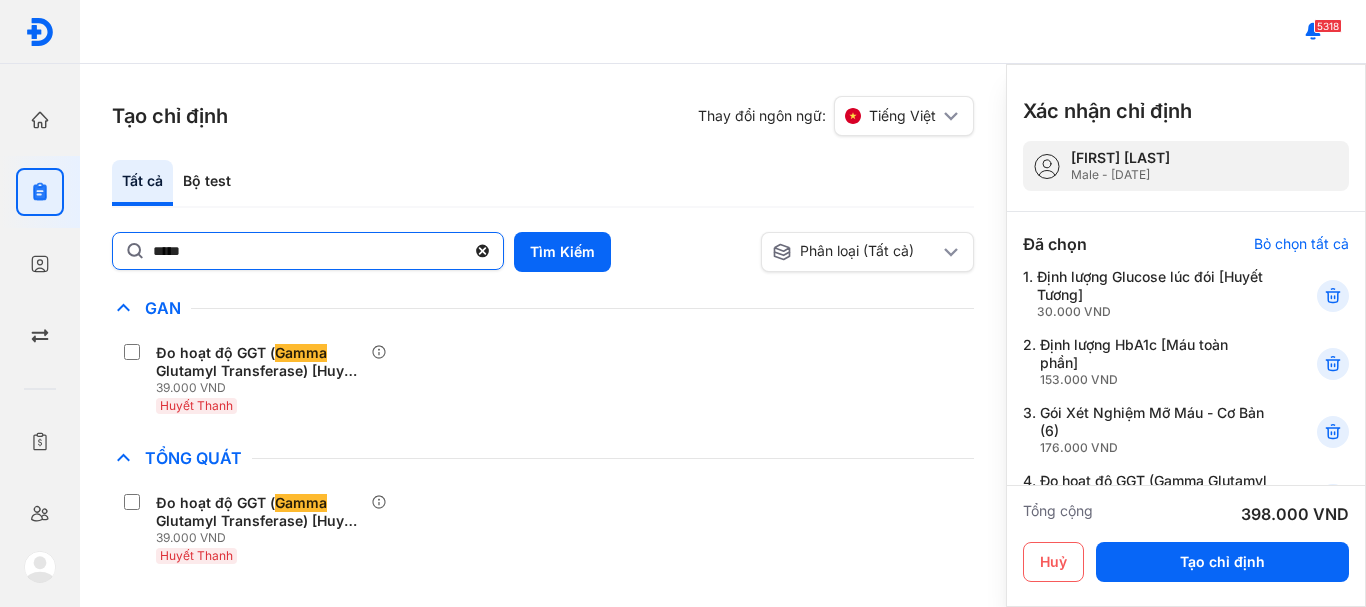 click on "*****" 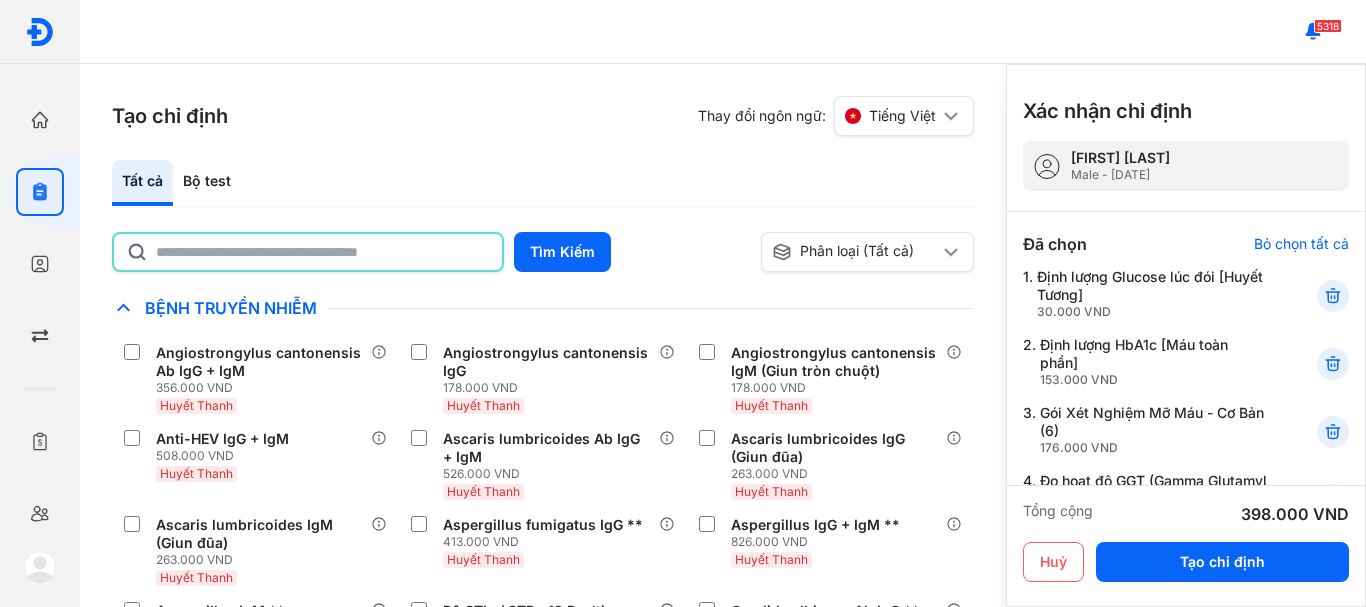 click 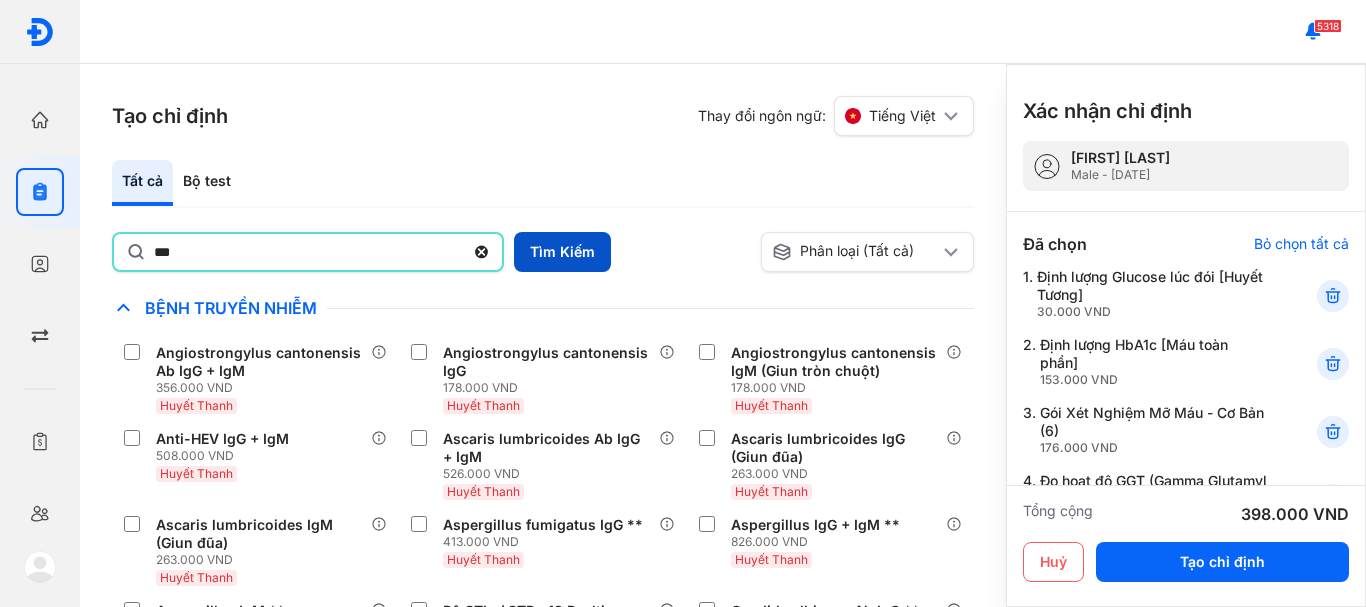 type on "***" 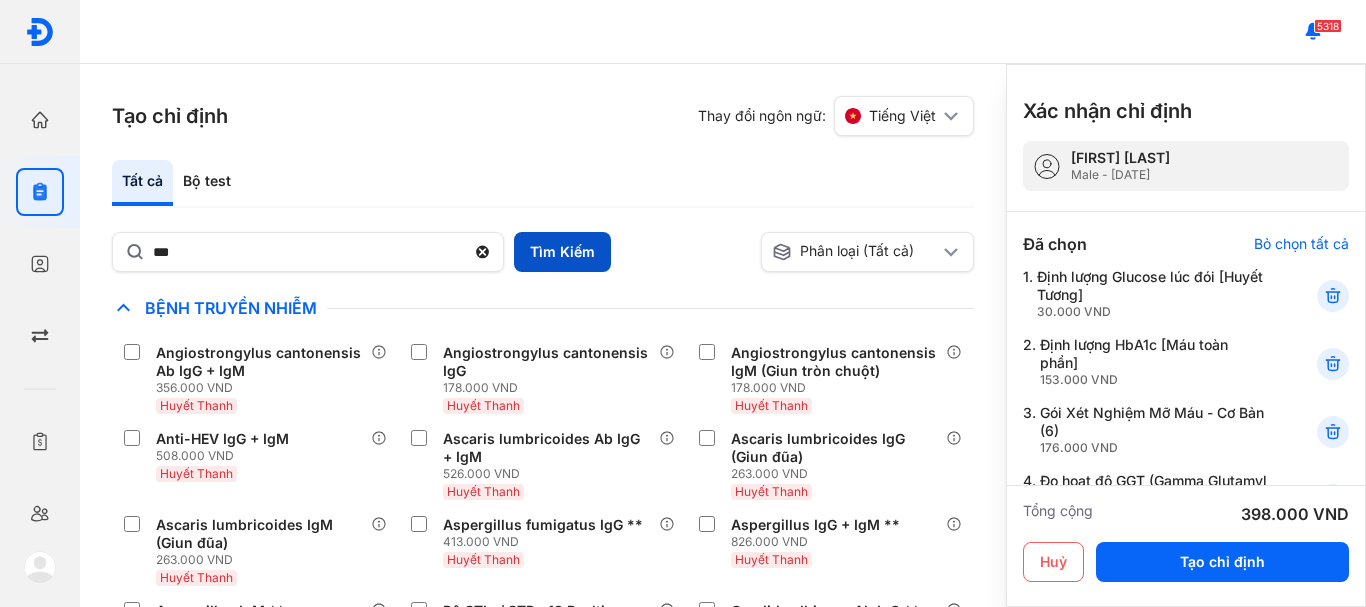 click on "Tìm Kiếm" at bounding box center (562, 252) 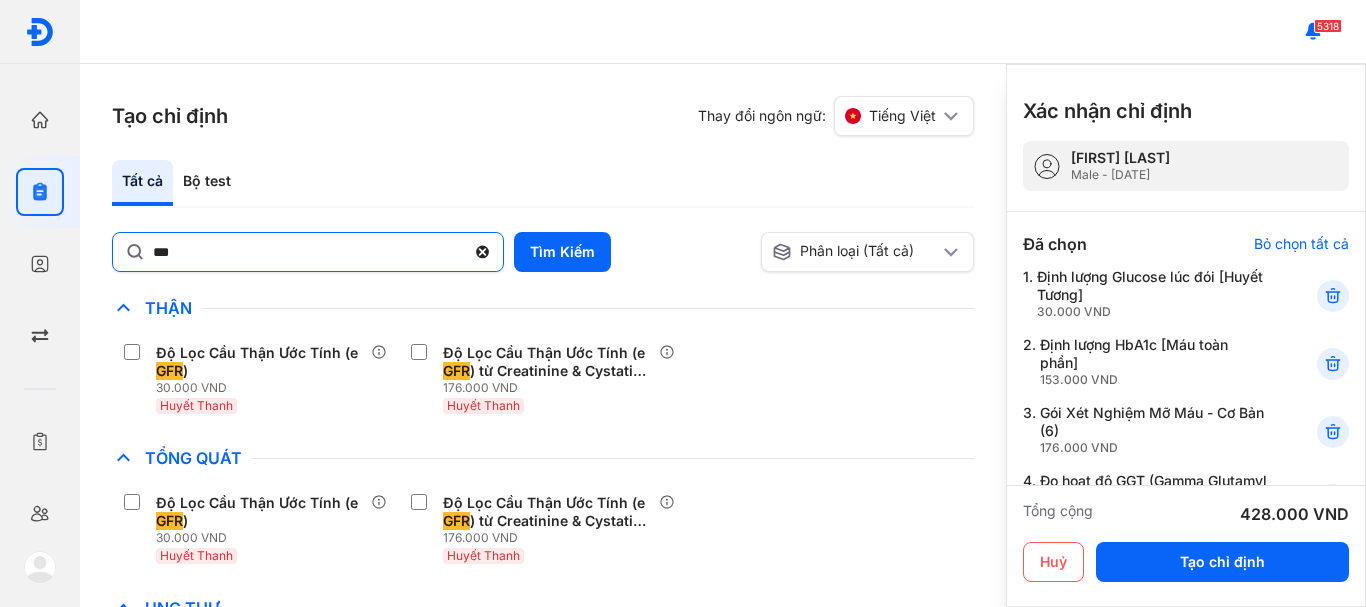 click 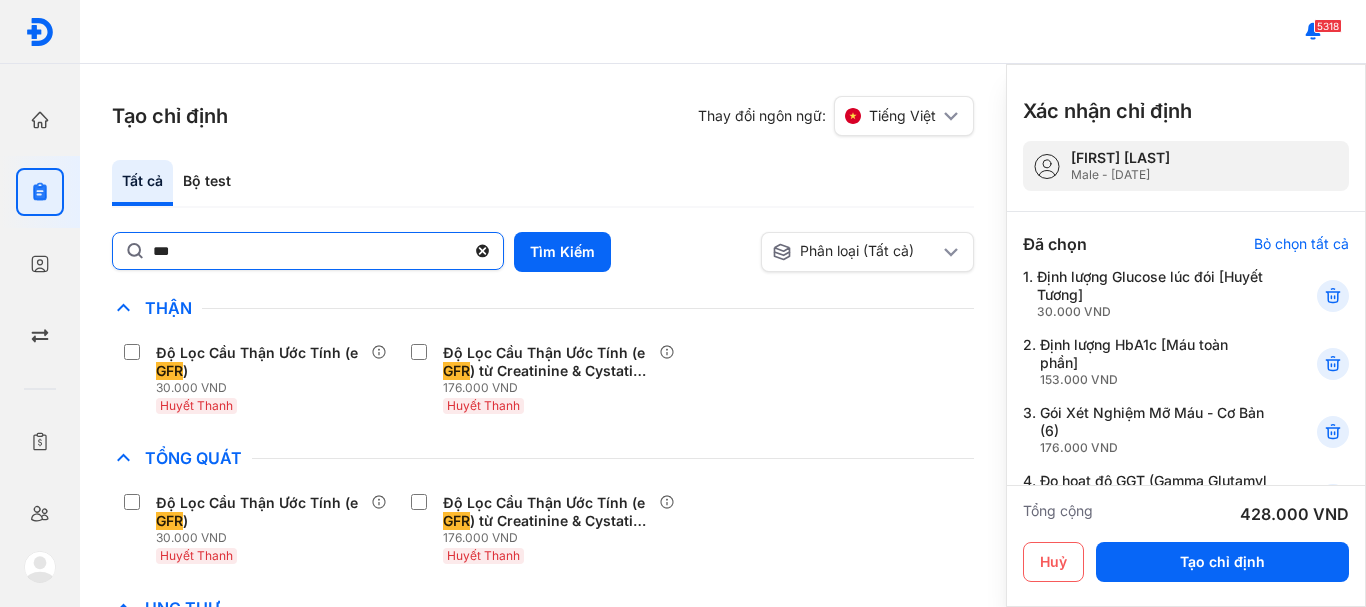 click on "***" 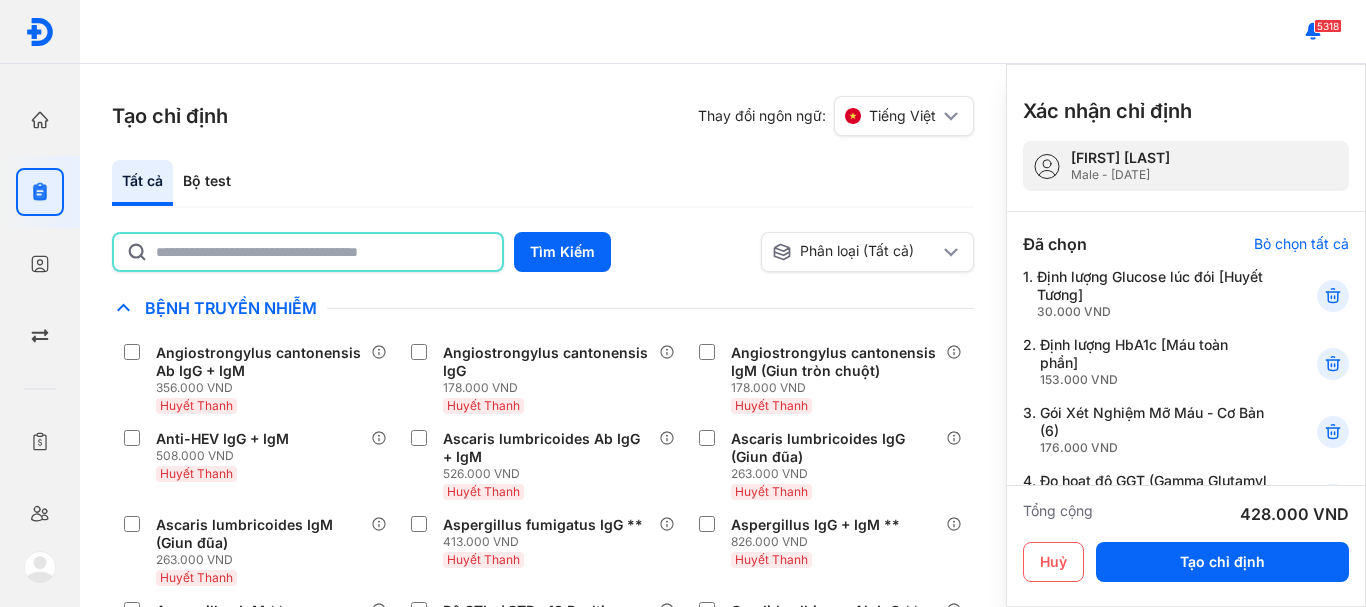 click 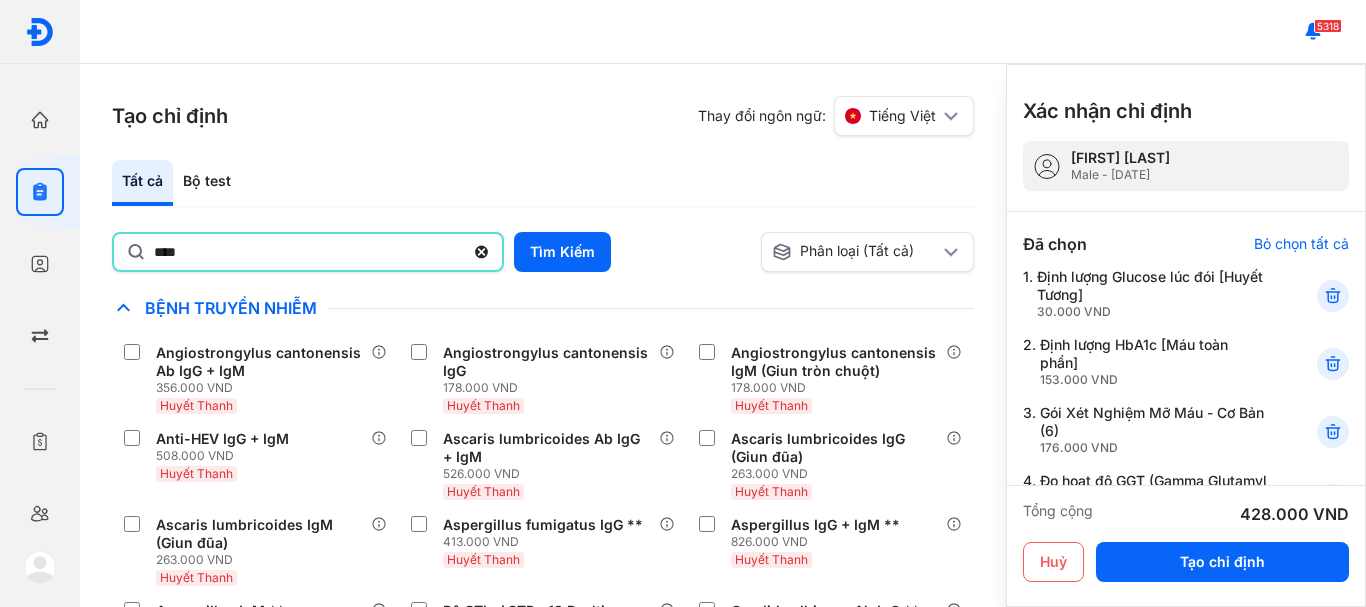 type on "**********" 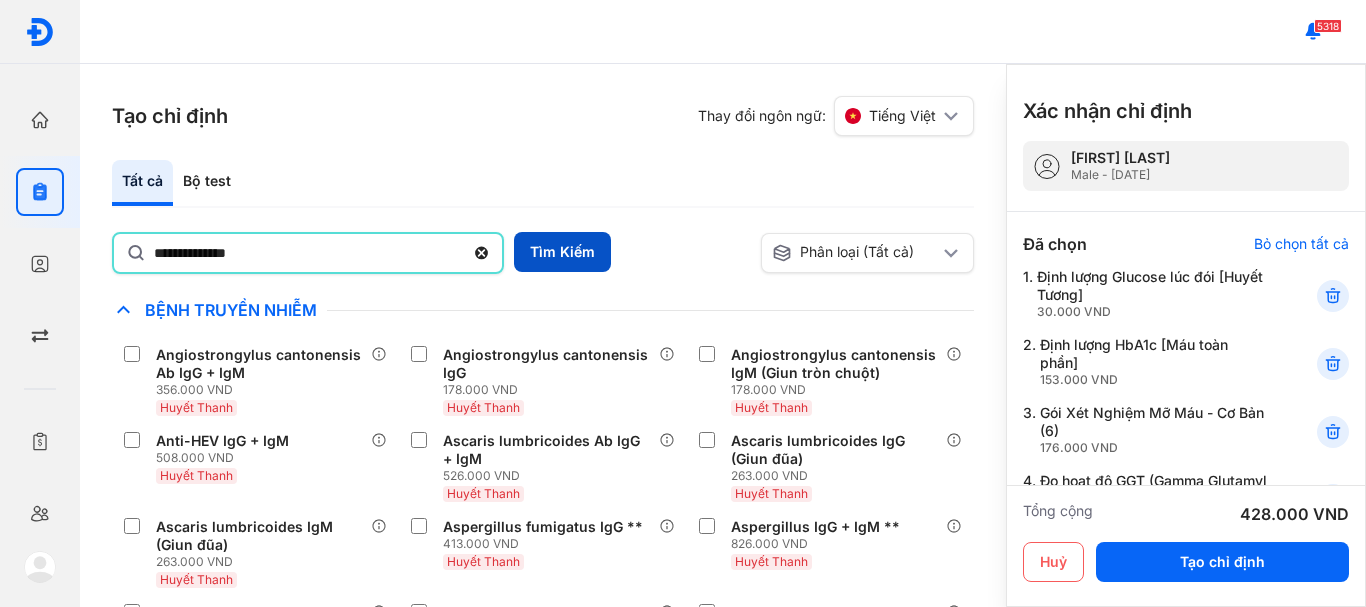 click on "Tìm Kiếm" at bounding box center (562, 252) 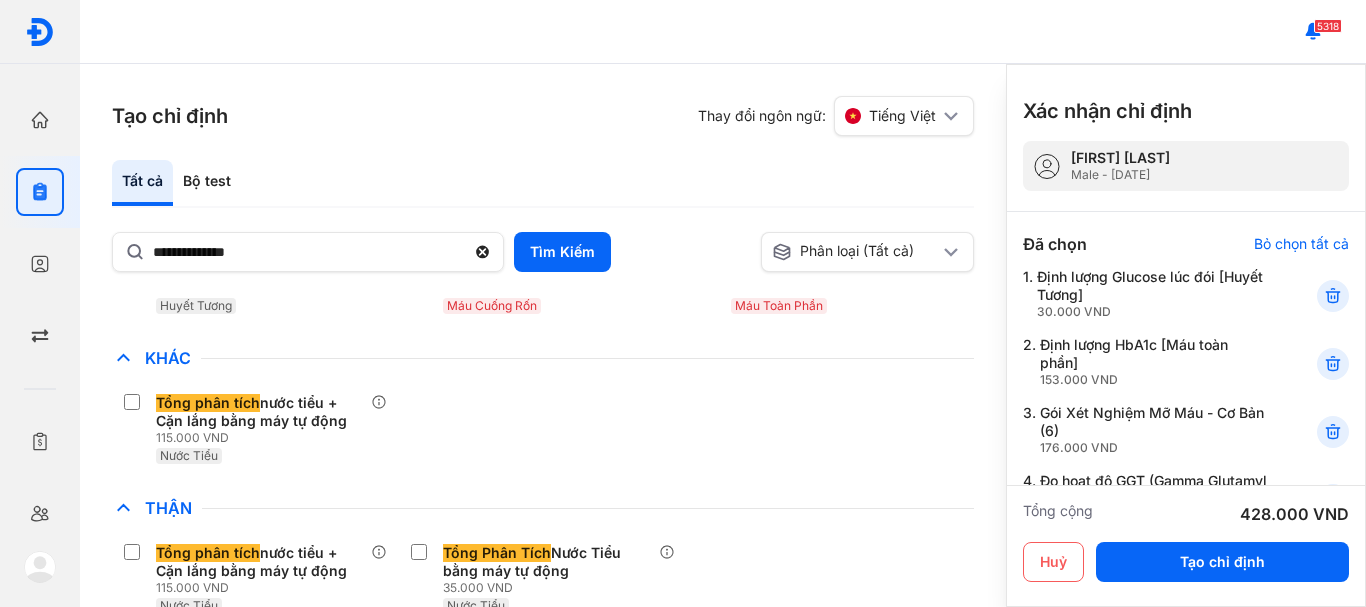 scroll, scrollTop: 200, scrollLeft: 0, axis: vertical 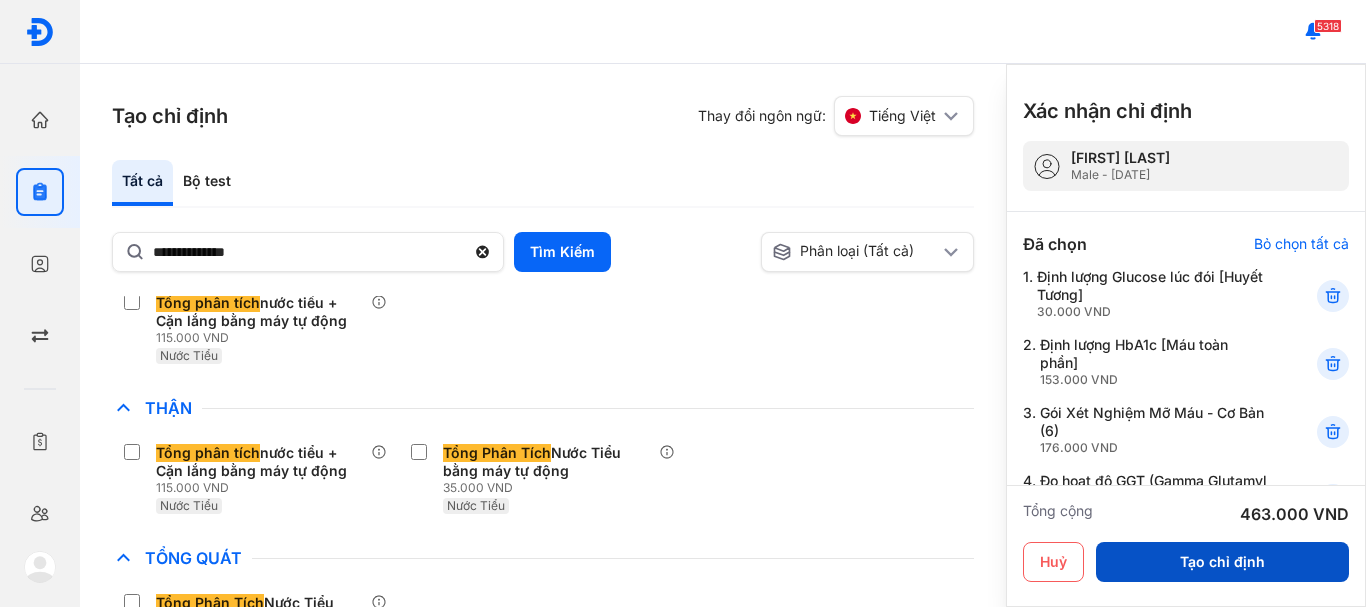 click on "Tạo chỉ định" at bounding box center (1222, 562) 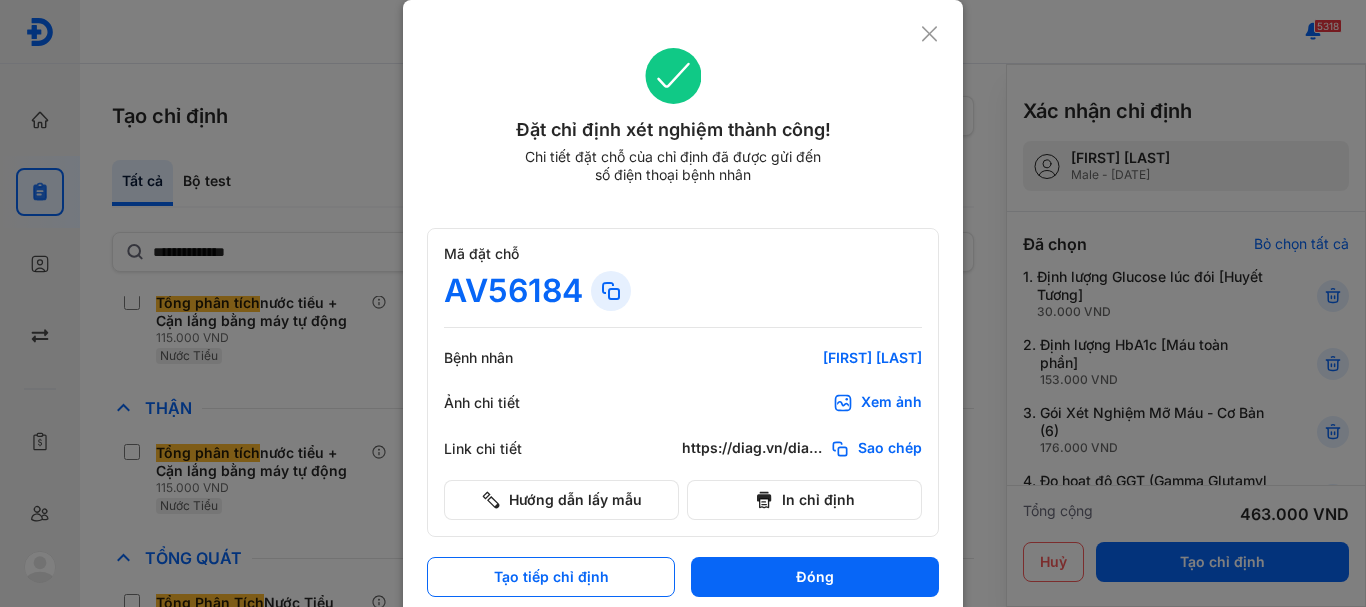 drag, startPoint x: 837, startPoint y: 581, endPoint x: 896, endPoint y: 534, distance: 75.43209 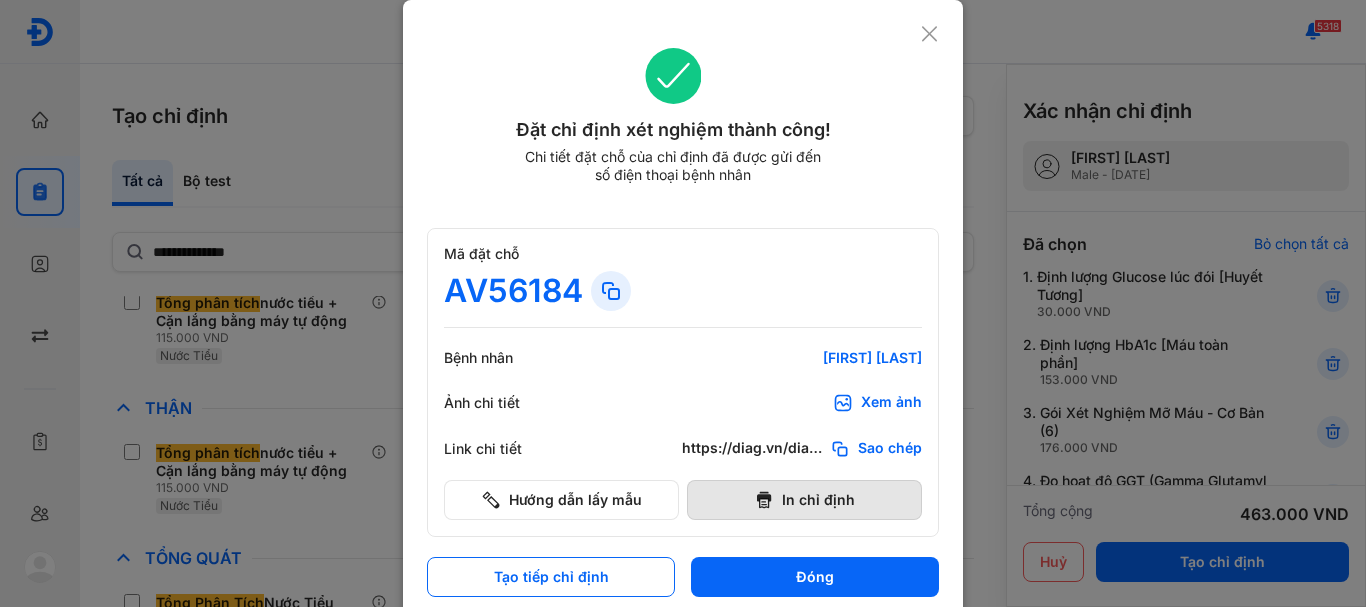 click on "In chỉ định" at bounding box center [804, 500] 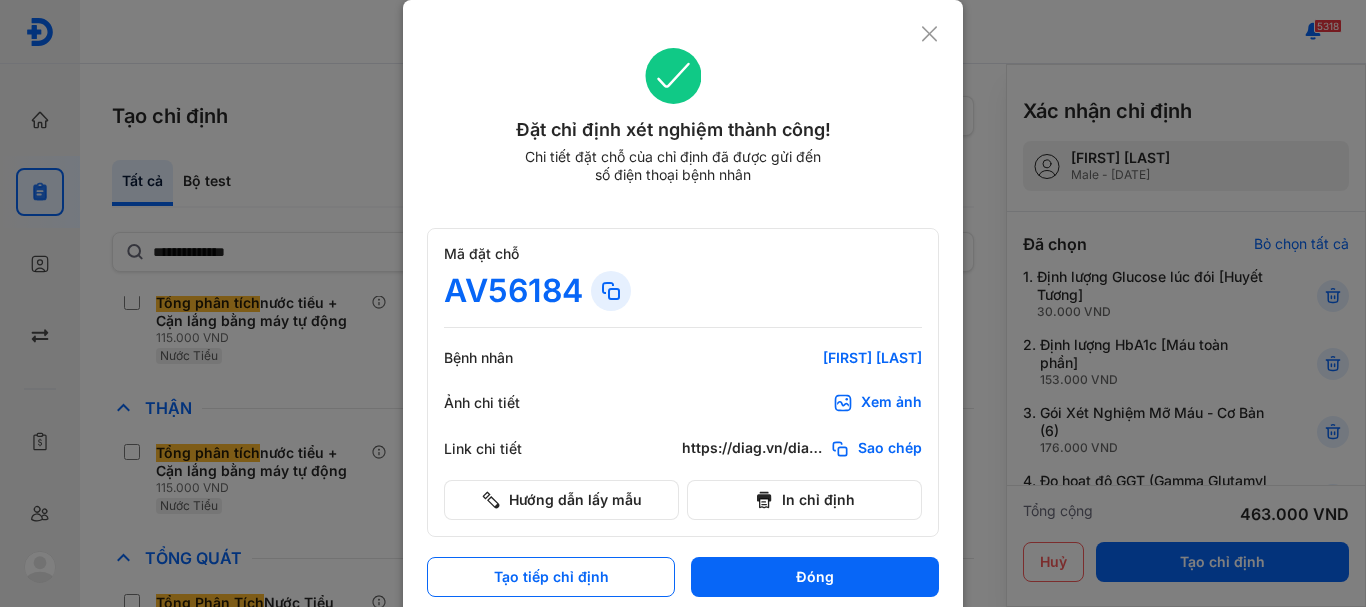 scroll, scrollTop: 0, scrollLeft: 0, axis: both 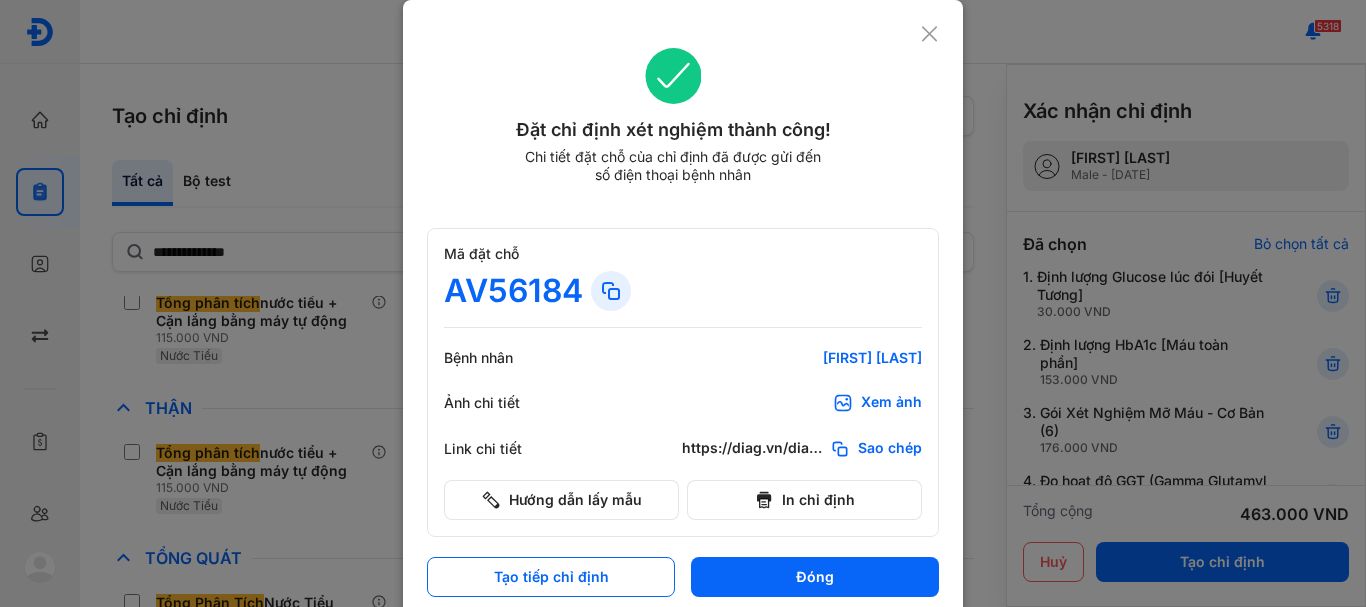 click 